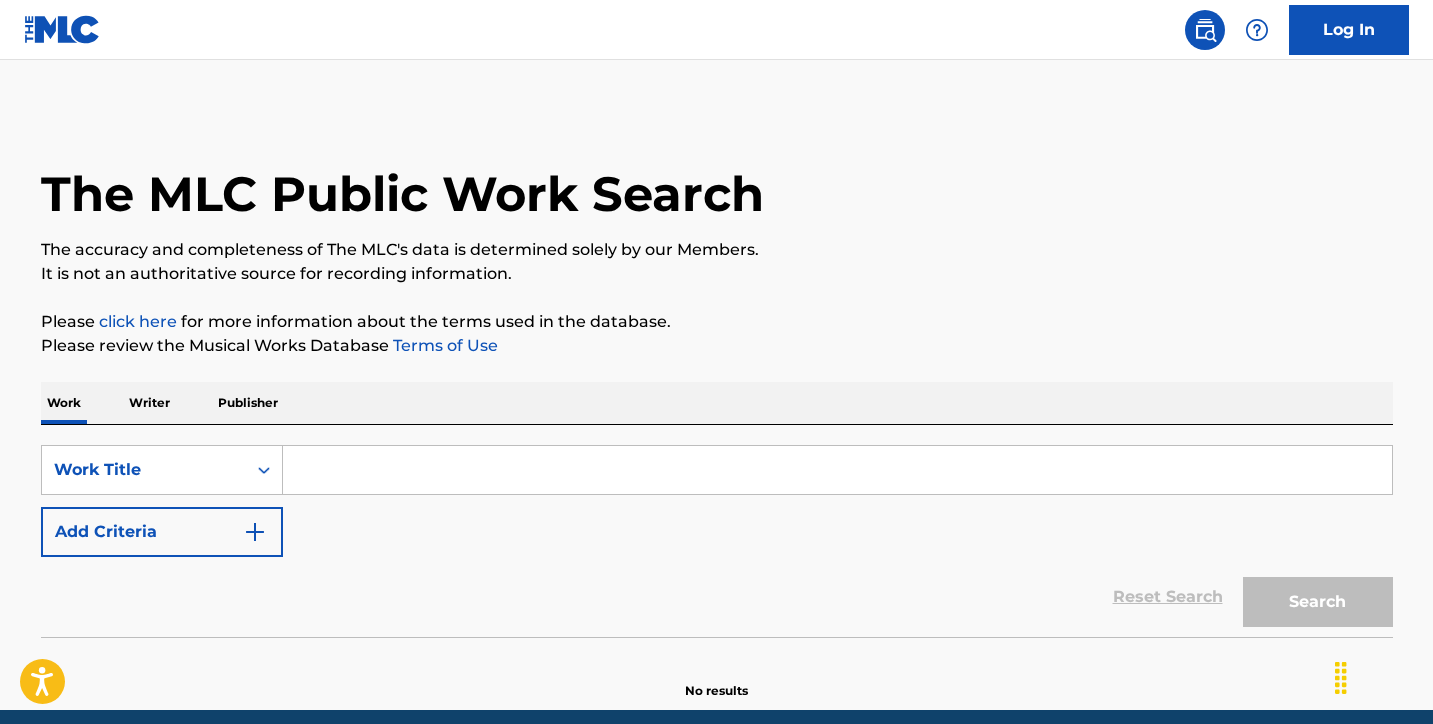 scroll, scrollTop: 0, scrollLeft: 0, axis: both 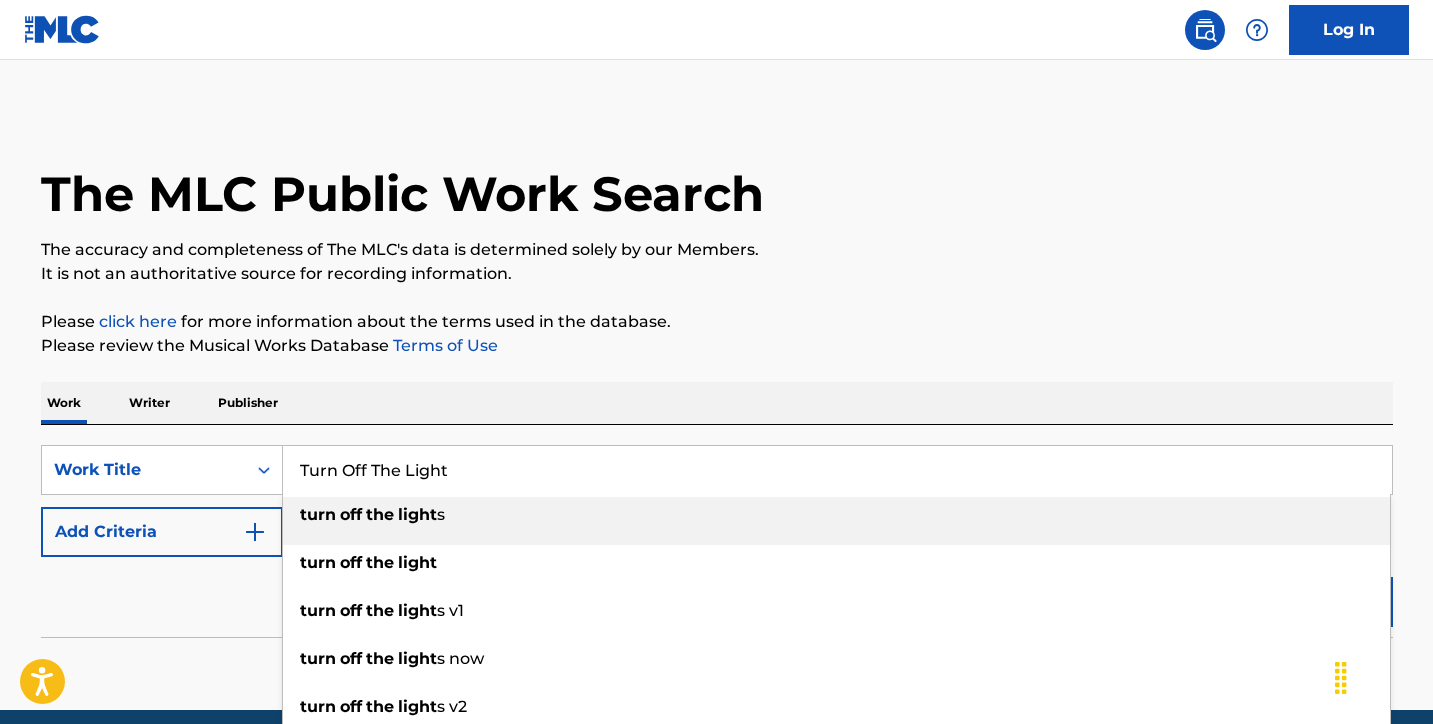 type on "Turn Off The Light" 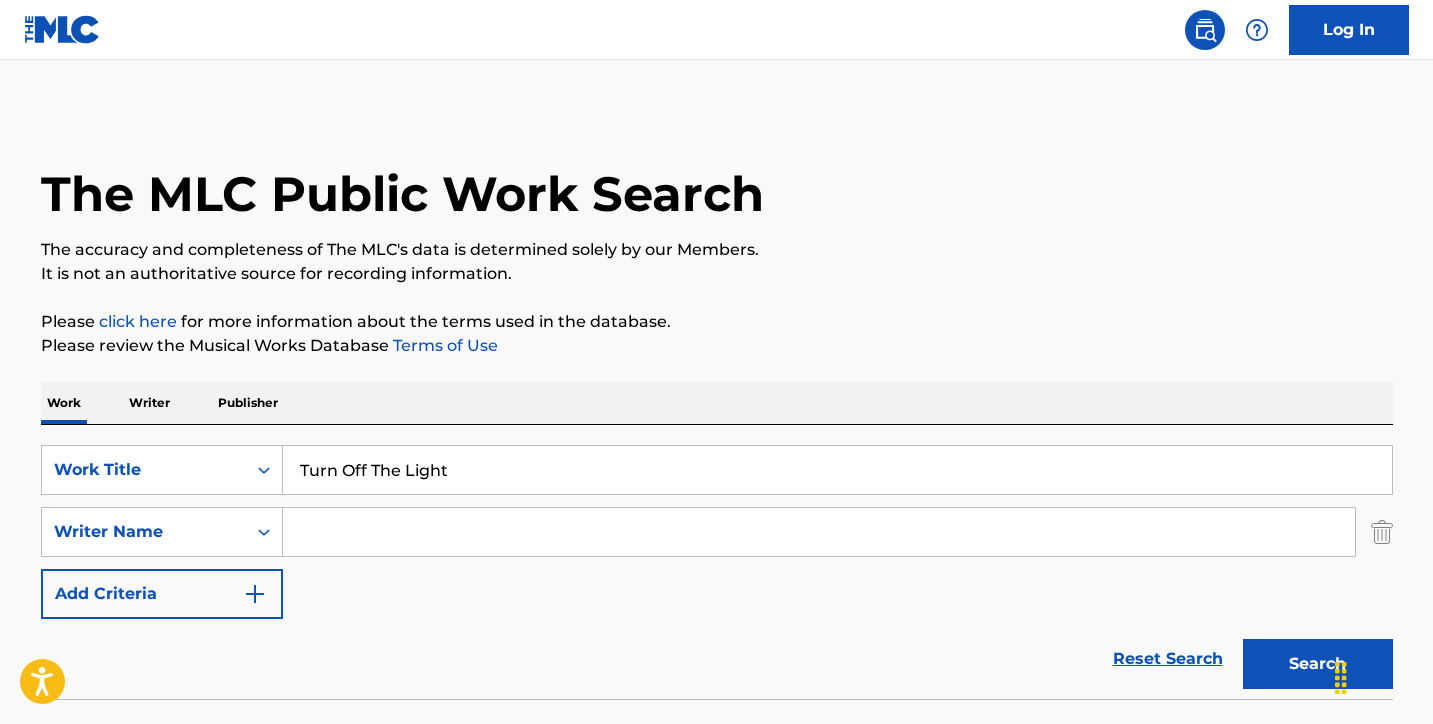 click at bounding box center [819, 532] 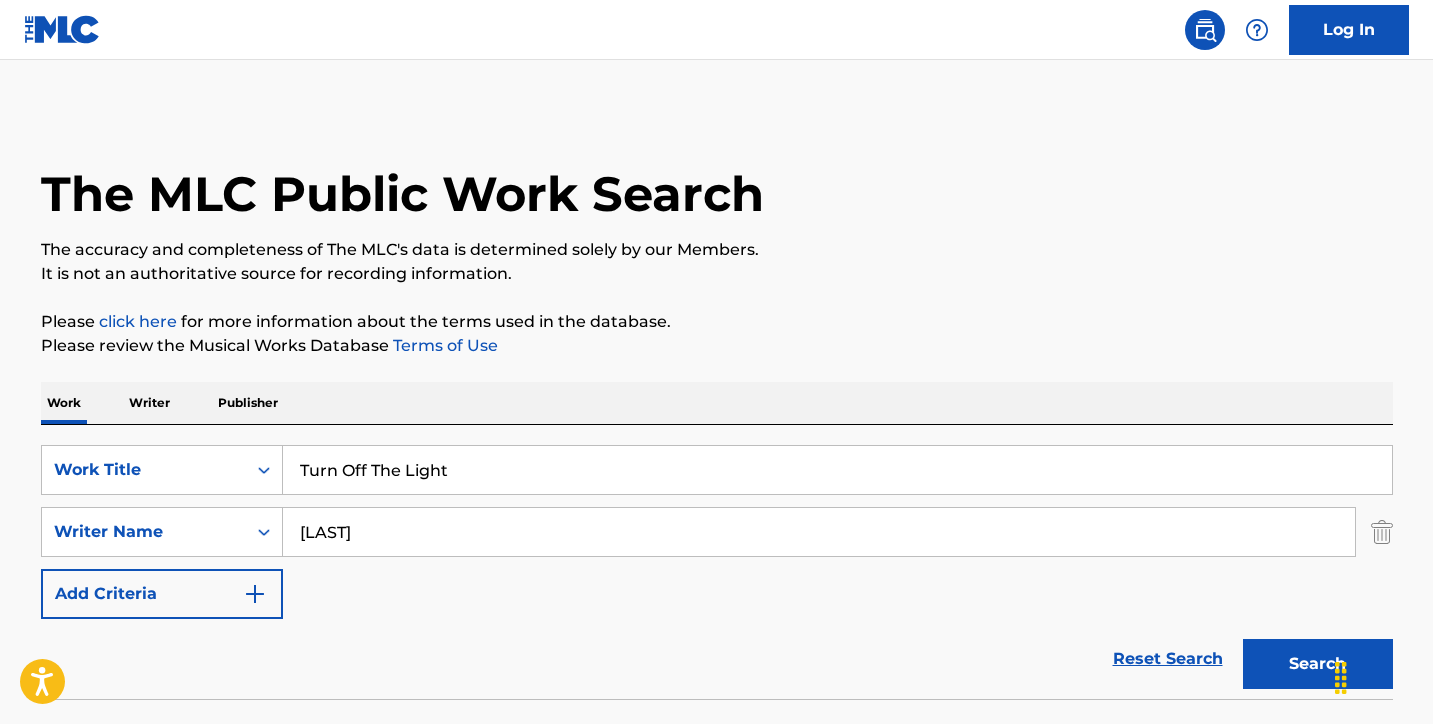 type on "[LAST]" 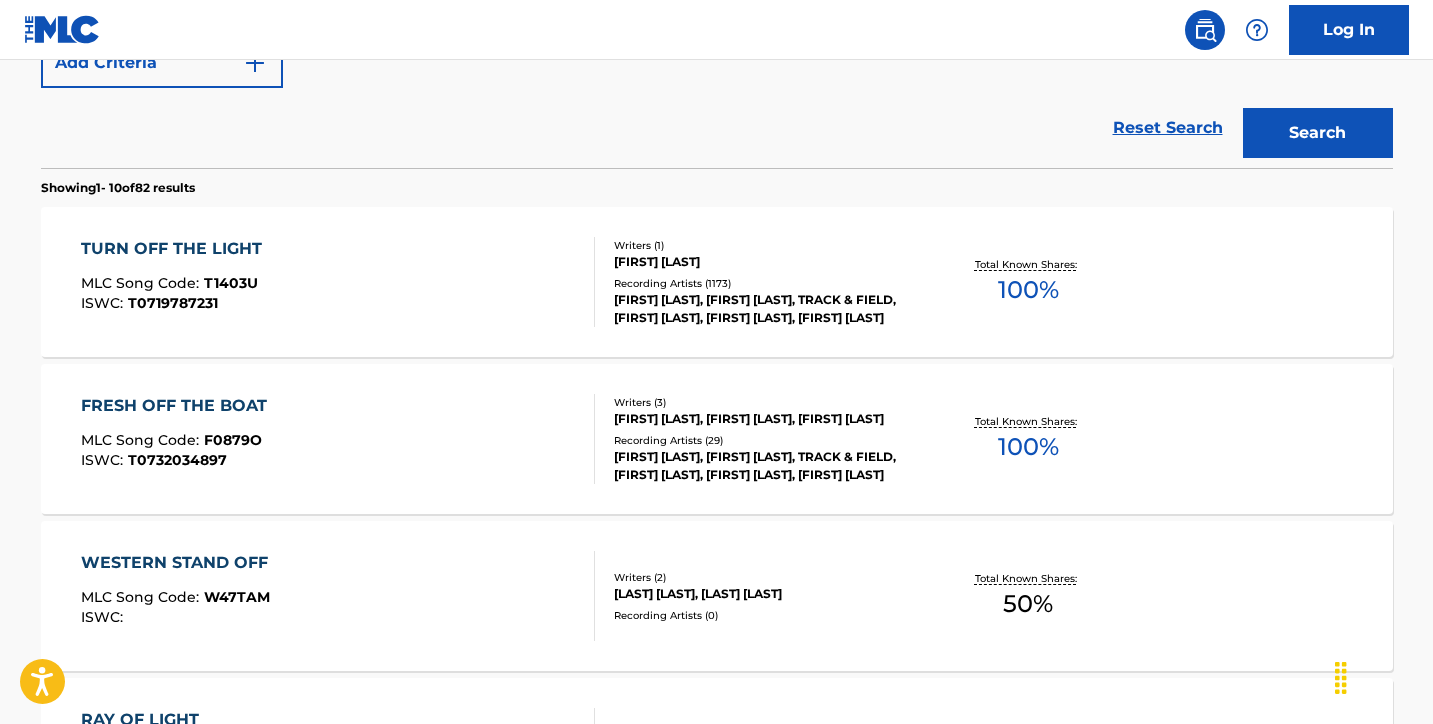 scroll, scrollTop: 511, scrollLeft: 0, axis: vertical 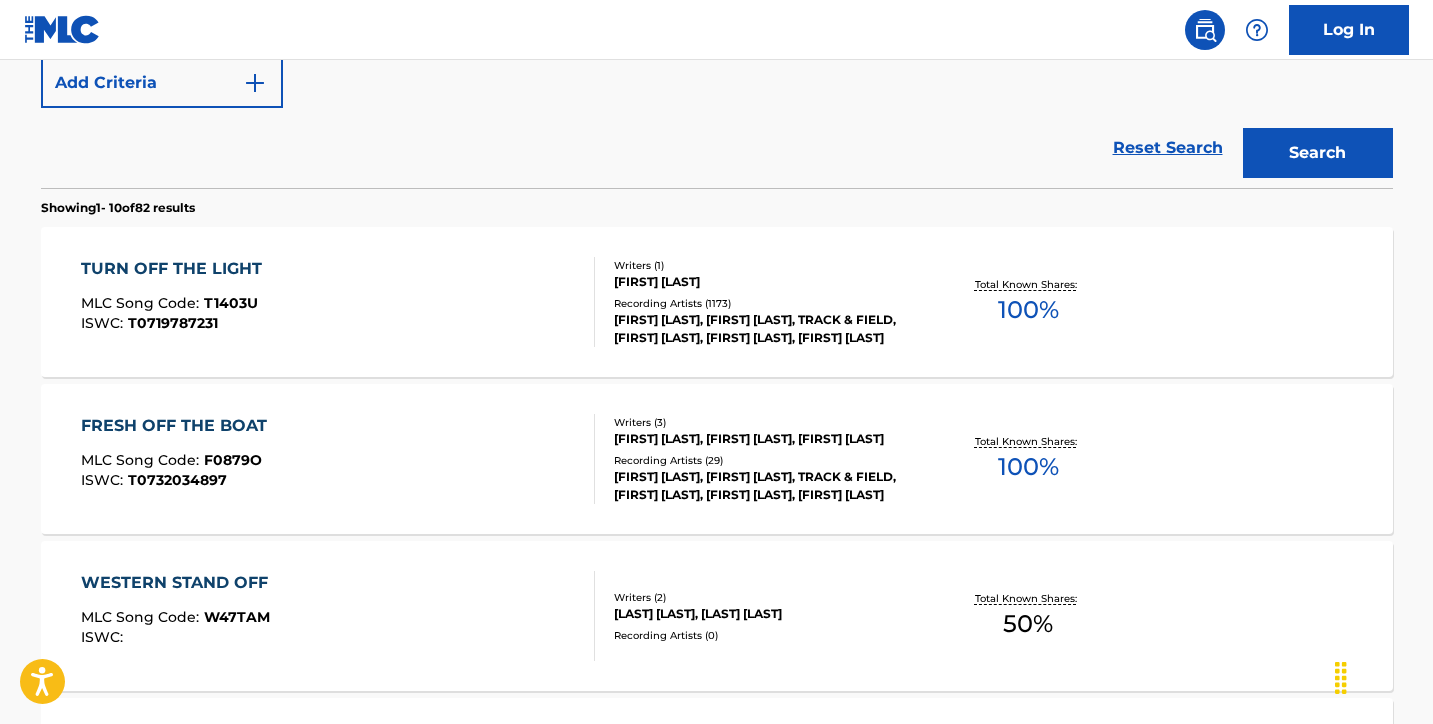 click on "TURN OFF THE LIGHT MLC Song Code : T1403U ISWC : T0719787231" at bounding box center (338, 302) 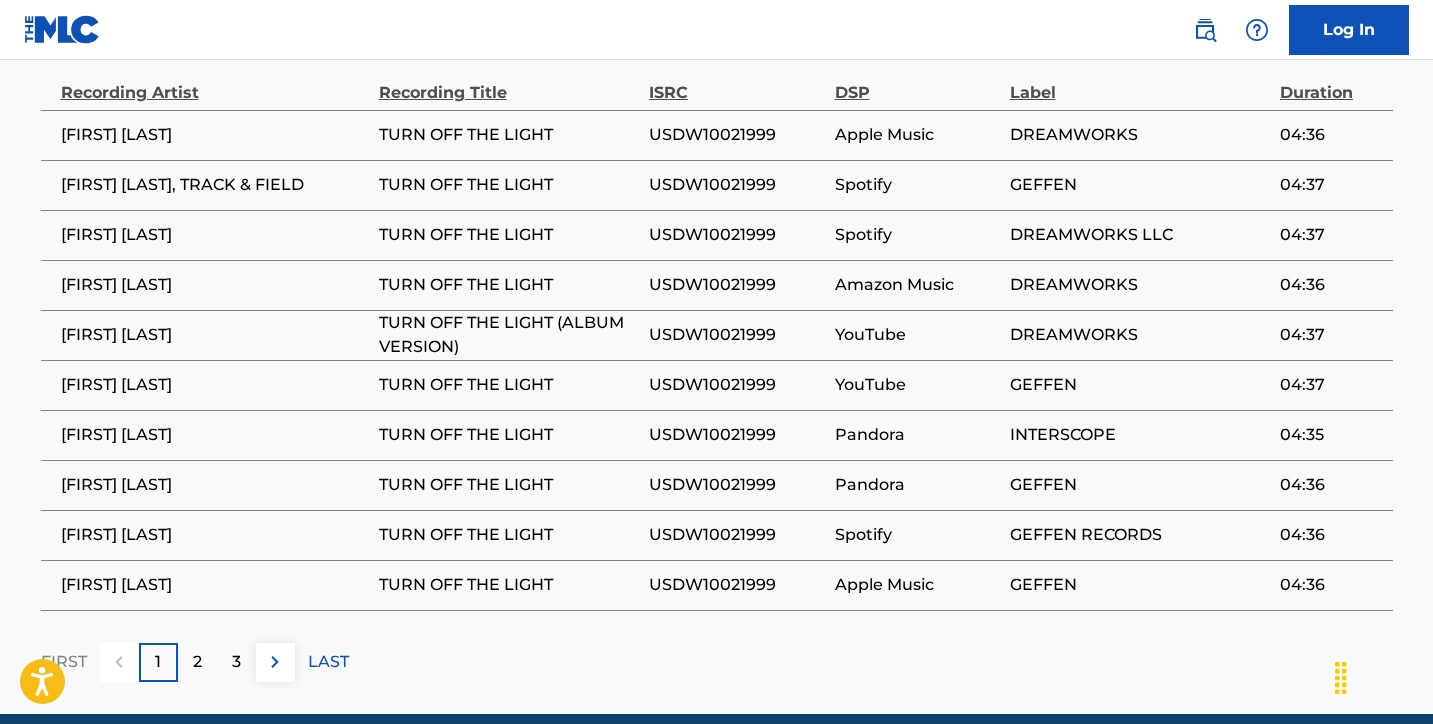 scroll, scrollTop: 1734, scrollLeft: 0, axis: vertical 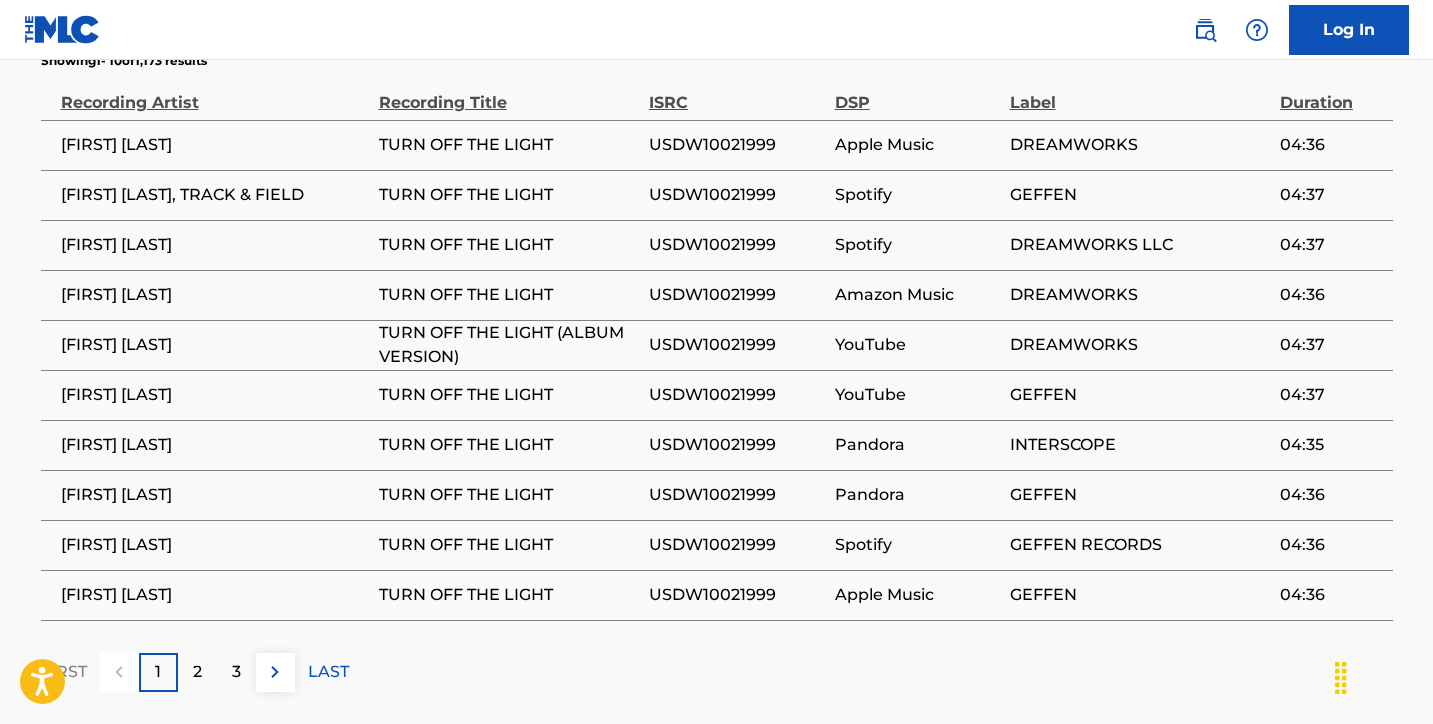 click on "2" at bounding box center [197, 672] 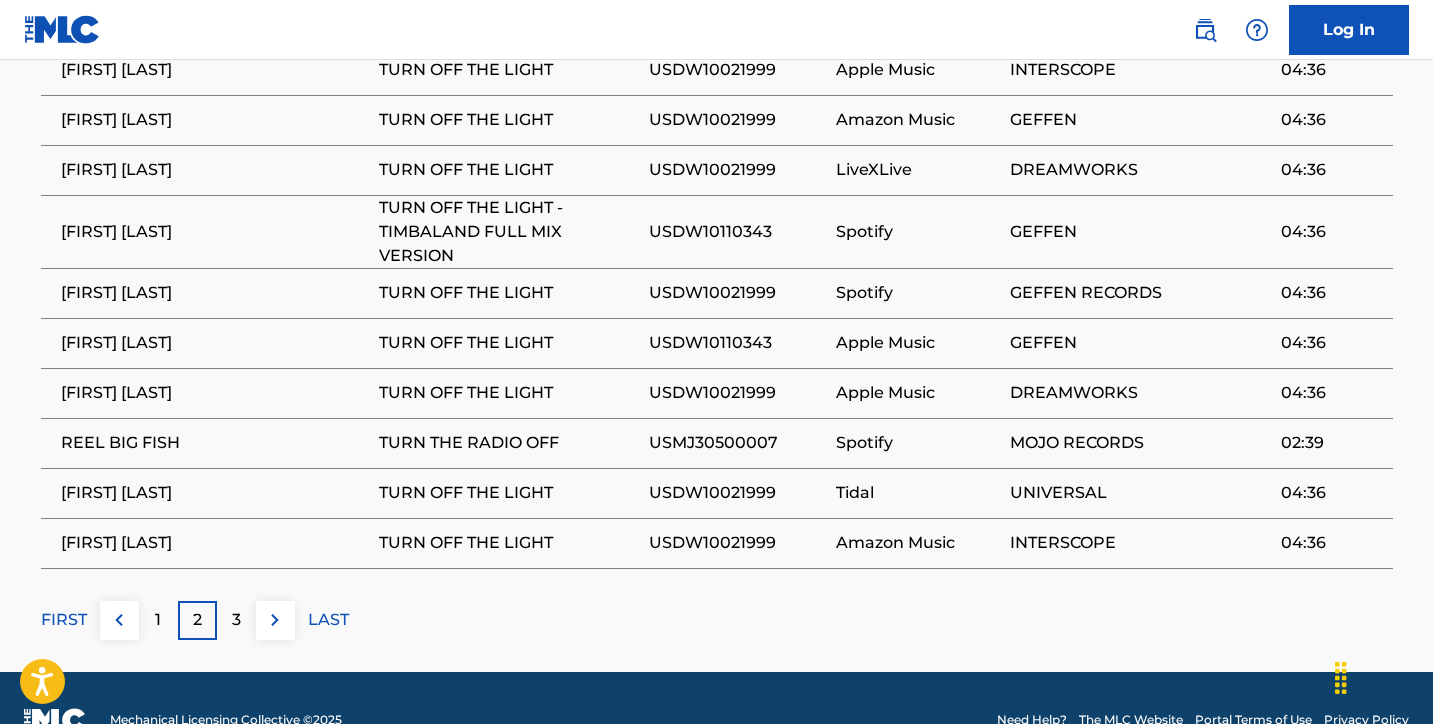 click on "3" at bounding box center (236, 620) 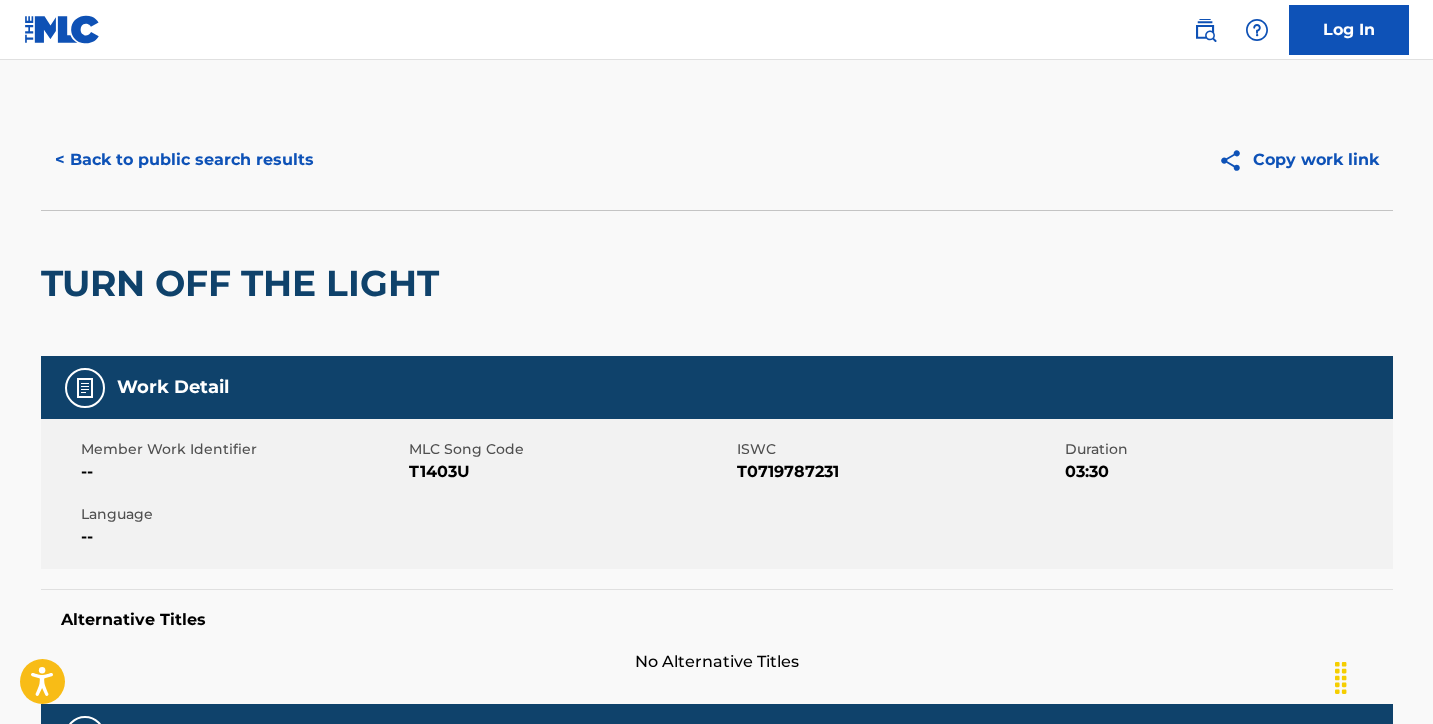 scroll, scrollTop: 0, scrollLeft: 0, axis: both 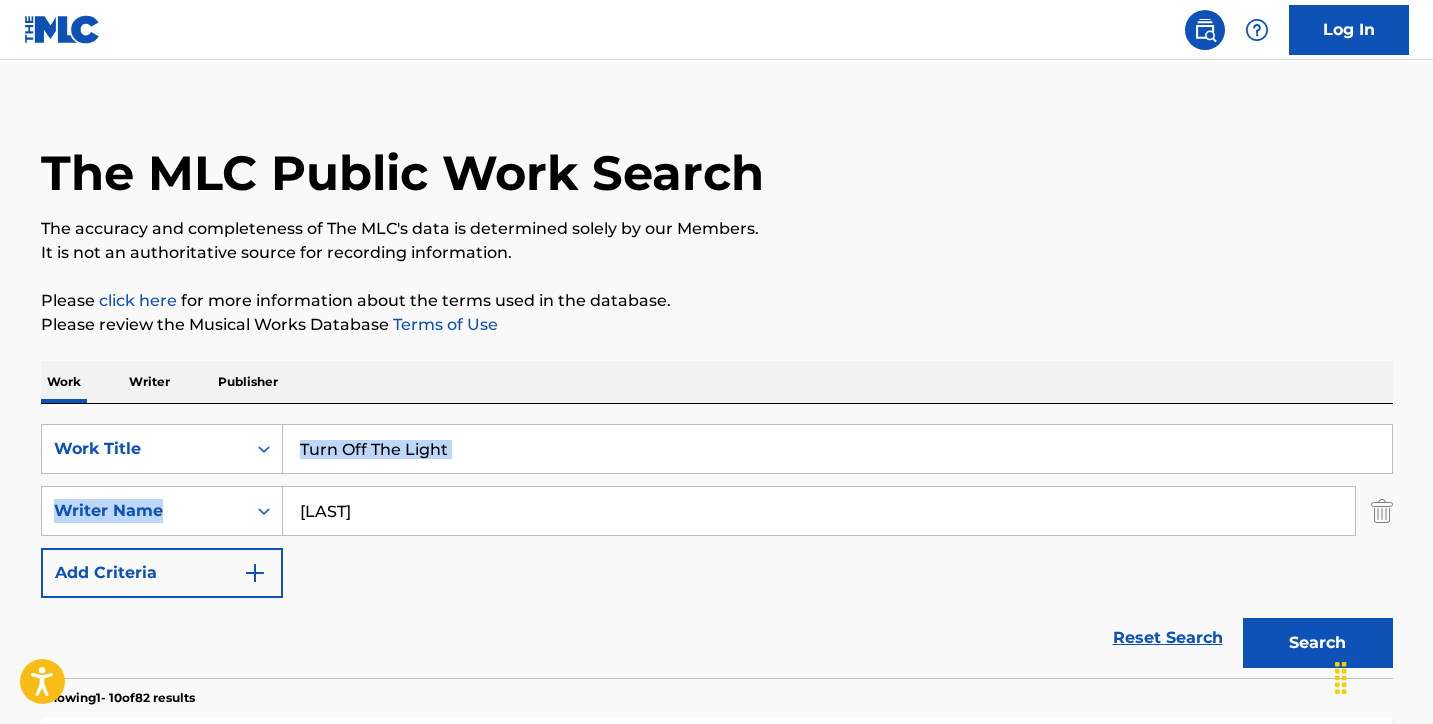 drag, startPoint x: 495, startPoint y: 475, endPoint x: 253, endPoint y: 421, distance: 247.95161 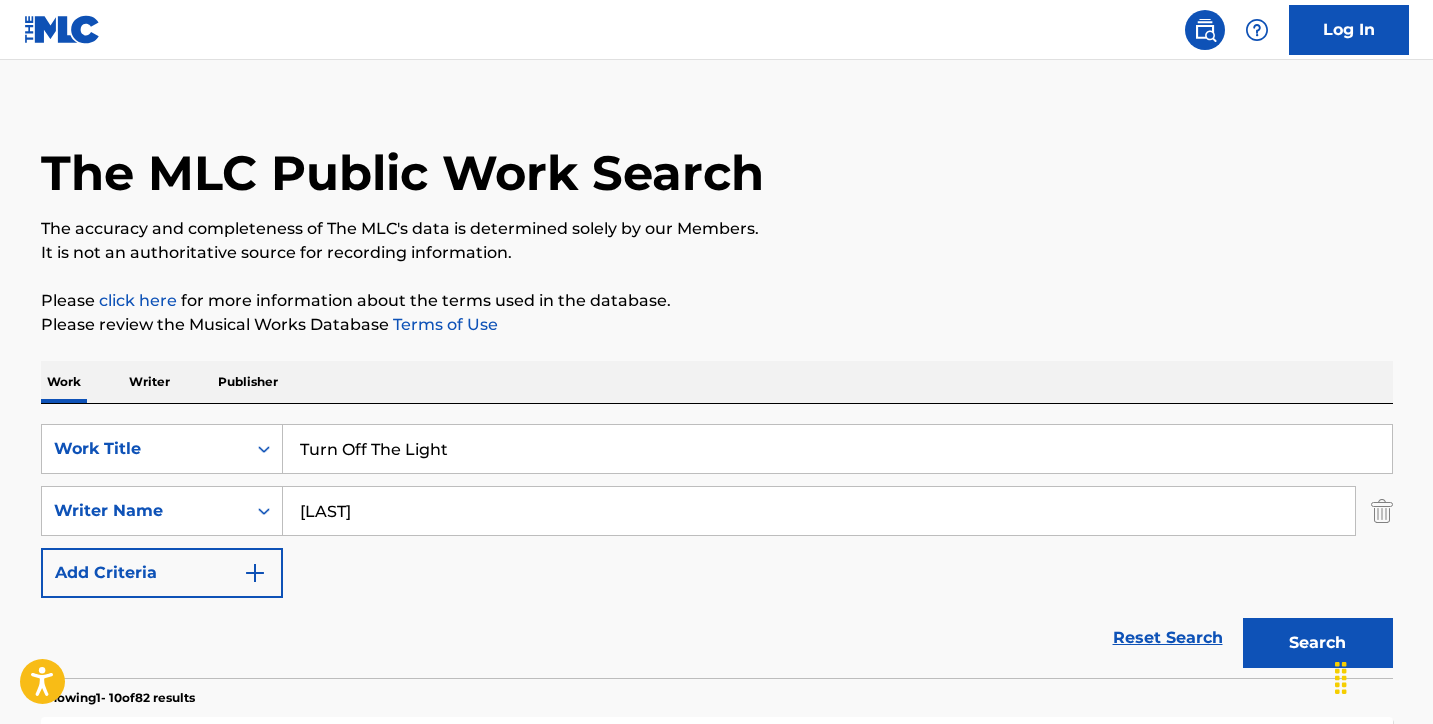 click on "Turn Off The Light" at bounding box center (837, 449) 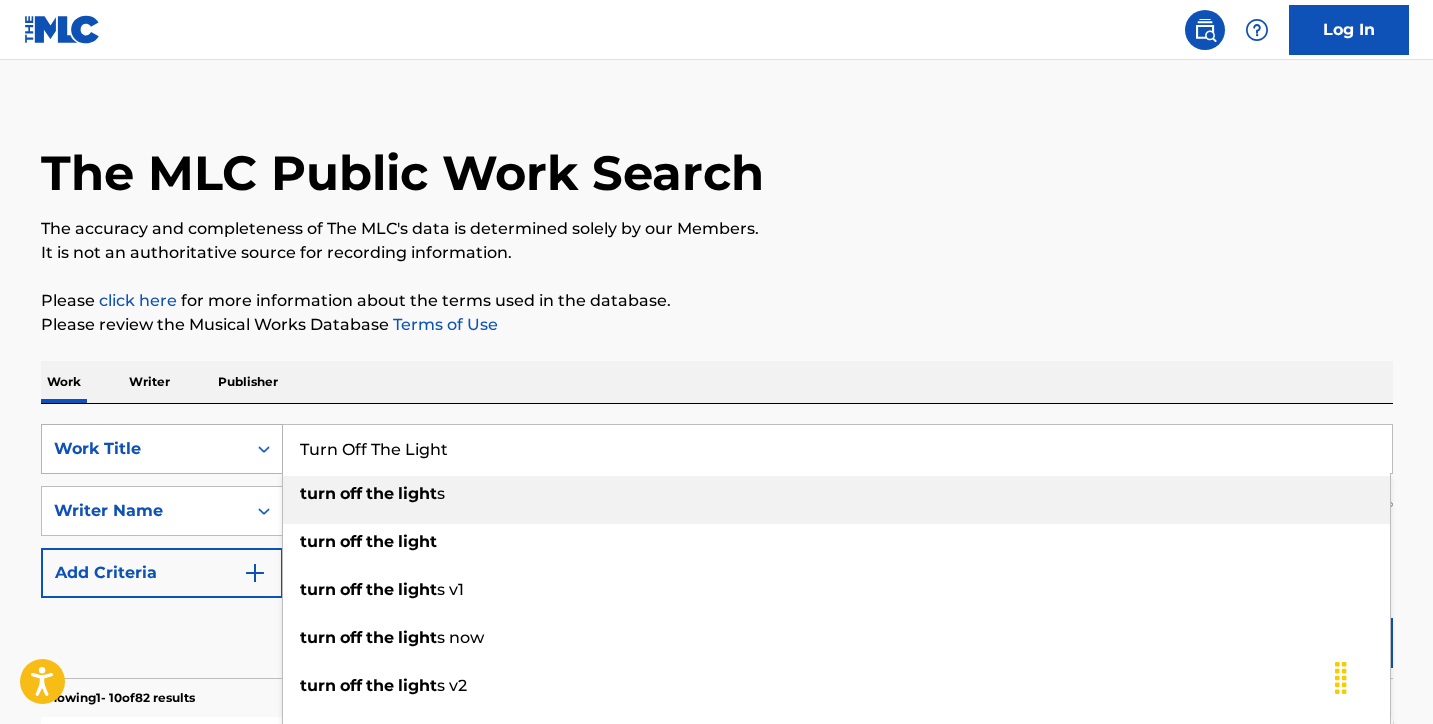 drag, startPoint x: 498, startPoint y: 459, endPoint x: 227, endPoint y: 448, distance: 271.22314 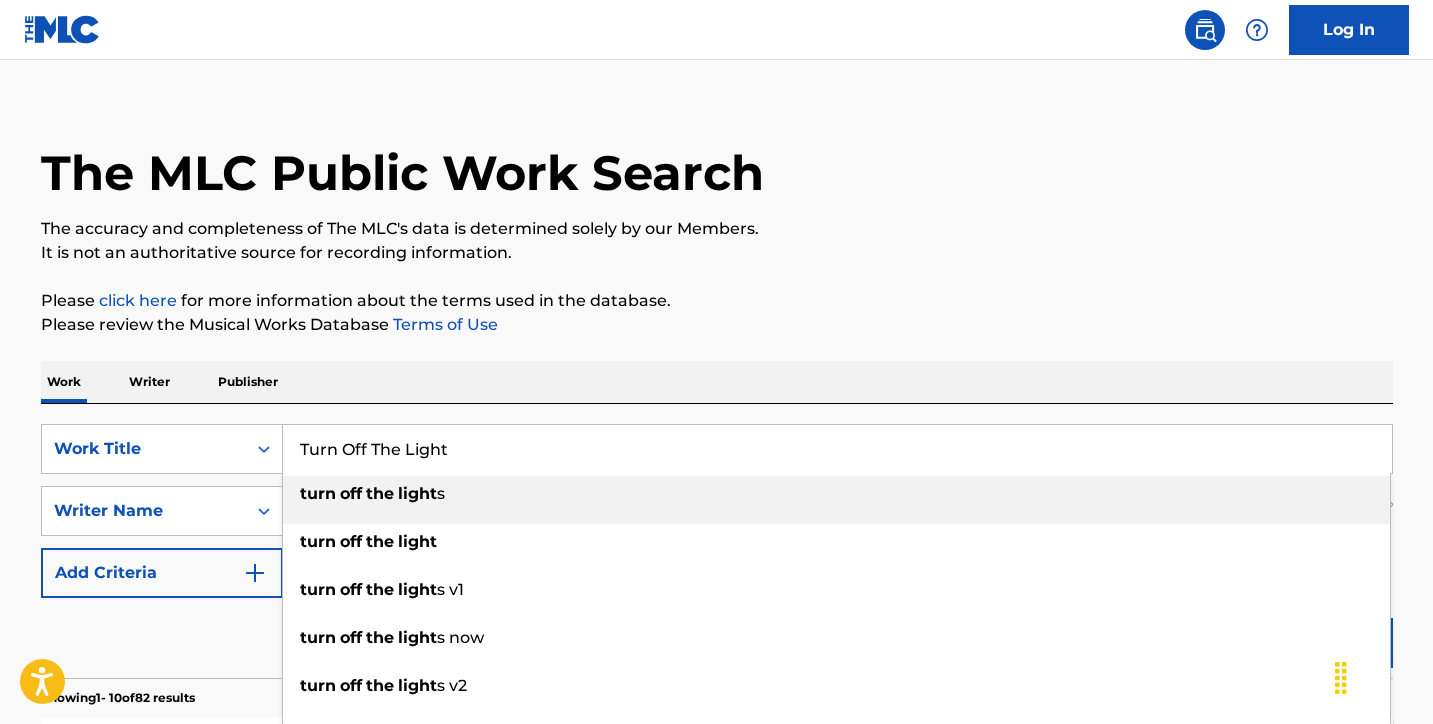 click on "The MLC Public Work Search The accuracy and completeness of The MLC's data is determined solely by our Members. It is not an authoritative source for recording information. Please   click here   for more information about the terms used in the database. Please review the Musical Works Database   Terms of Use Work Writer Publisher SearchWithCriteria5eb4b4fc-fc8f-4f5f-a490-dda1906a8877 Work Title Turn Off The Light turn   off   the   light s turn   off   the   light turn   off   the   light s v1 turn   off   the   light s now turn   off   the   light s v2 turn   off   the   light s (remix) so  turn   off   the   light don't  turn   off   the   light s don't  turn   off   the   light turn   off   the   light / feat.b.o. SearchWithCriteria004618eb-7934-463f-bcb3-c1c30287ae85 Writer Name [LAST] Add Criteria Reset Search Search Showing  1  -   10  of  82   results   TURN OFF THE LIGHT MLC Song Code : T1403U ISWC : T0719787231 Writers ( 1 ) [FIRST] [LAST] Recording Artists ( 1173 ) Total Known Shares: 100 % : ISWC" at bounding box center [717, 1236] 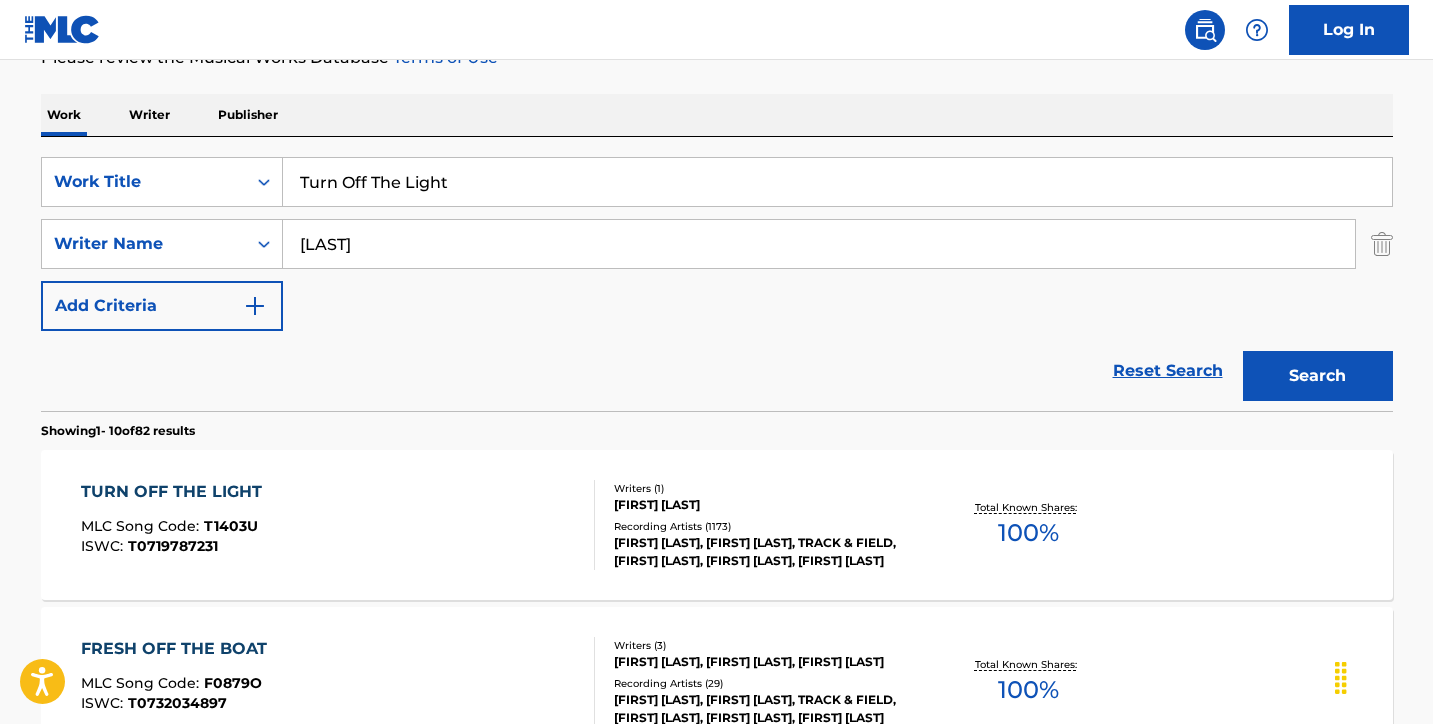 scroll, scrollTop: 388, scrollLeft: 0, axis: vertical 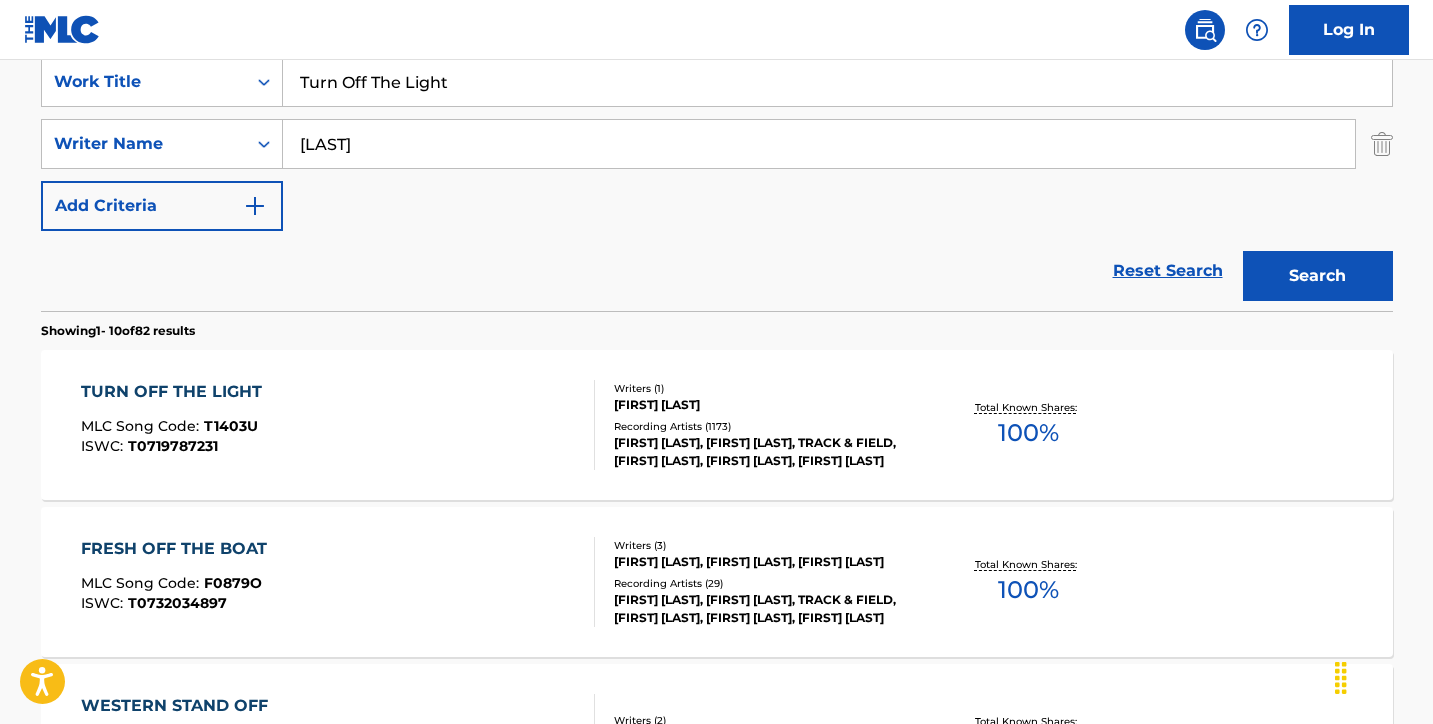 click on "TURN OFF THE LIGHT MLC Song Code : T1403U ISWC : T0719787231" at bounding box center [338, 425] 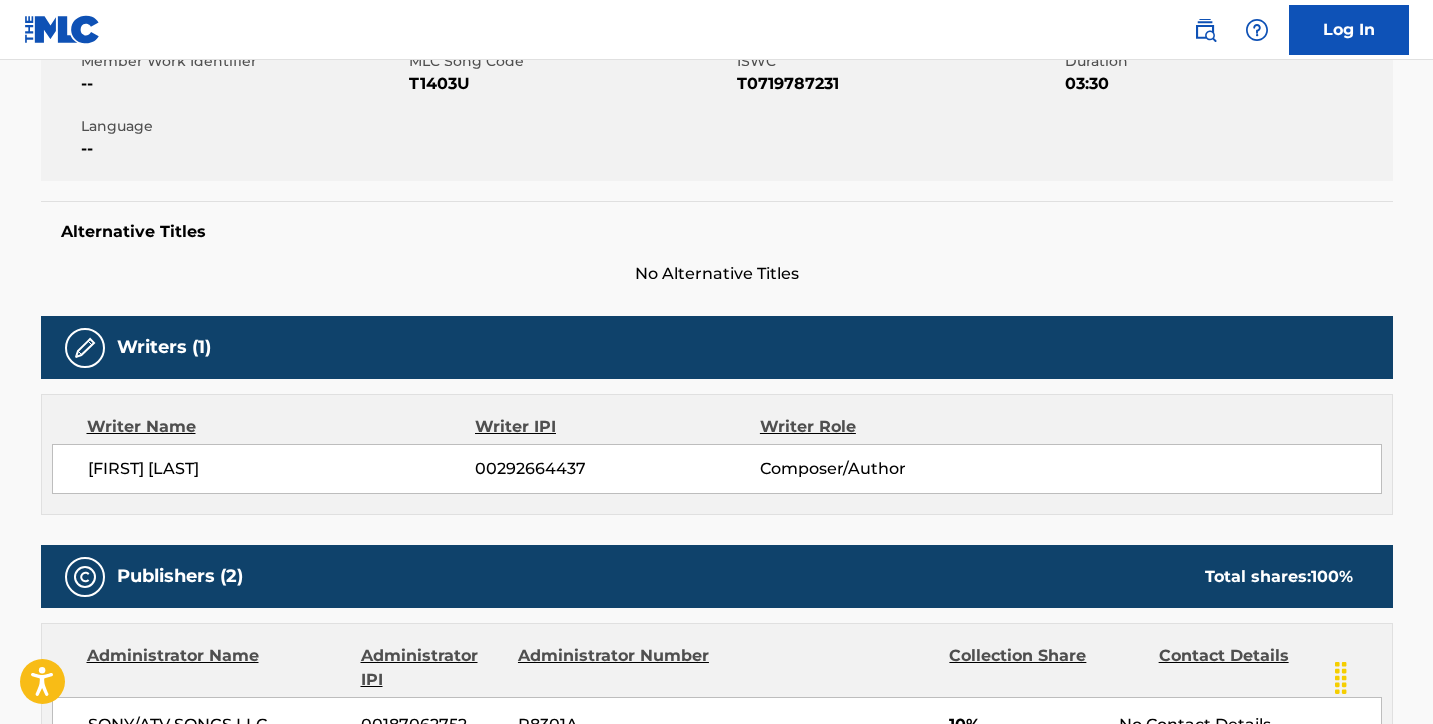 scroll, scrollTop: 0, scrollLeft: 0, axis: both 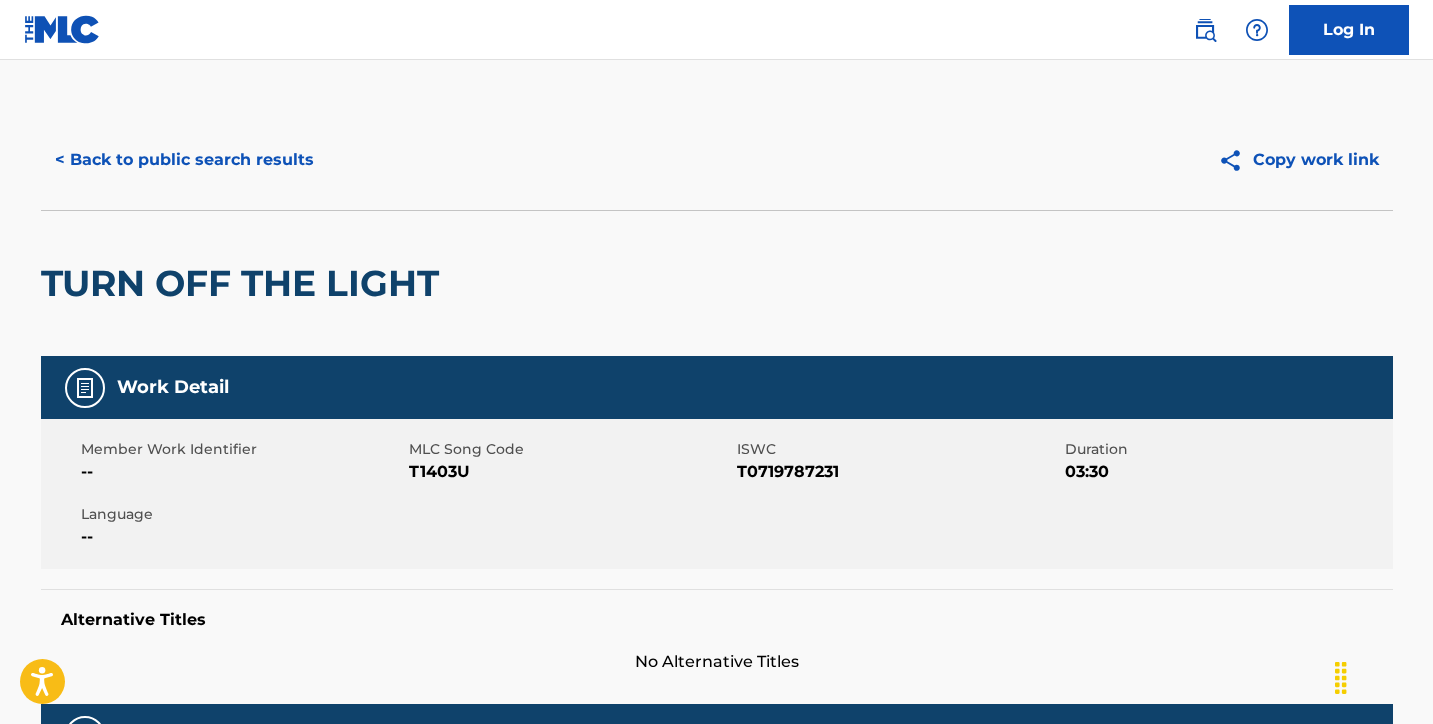 click on "T1403U" at bounding box center [570, 472] 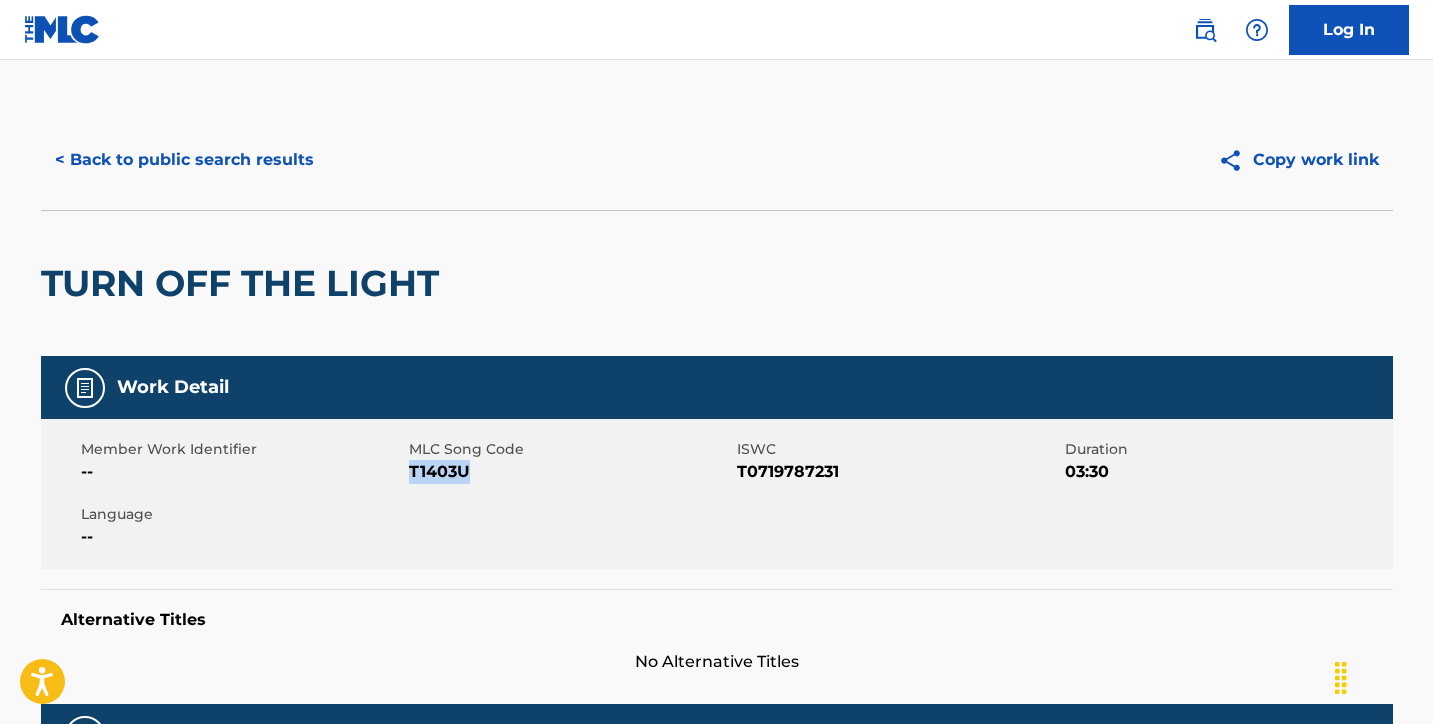 click on "T1403U" at bounding box center (570, 472) 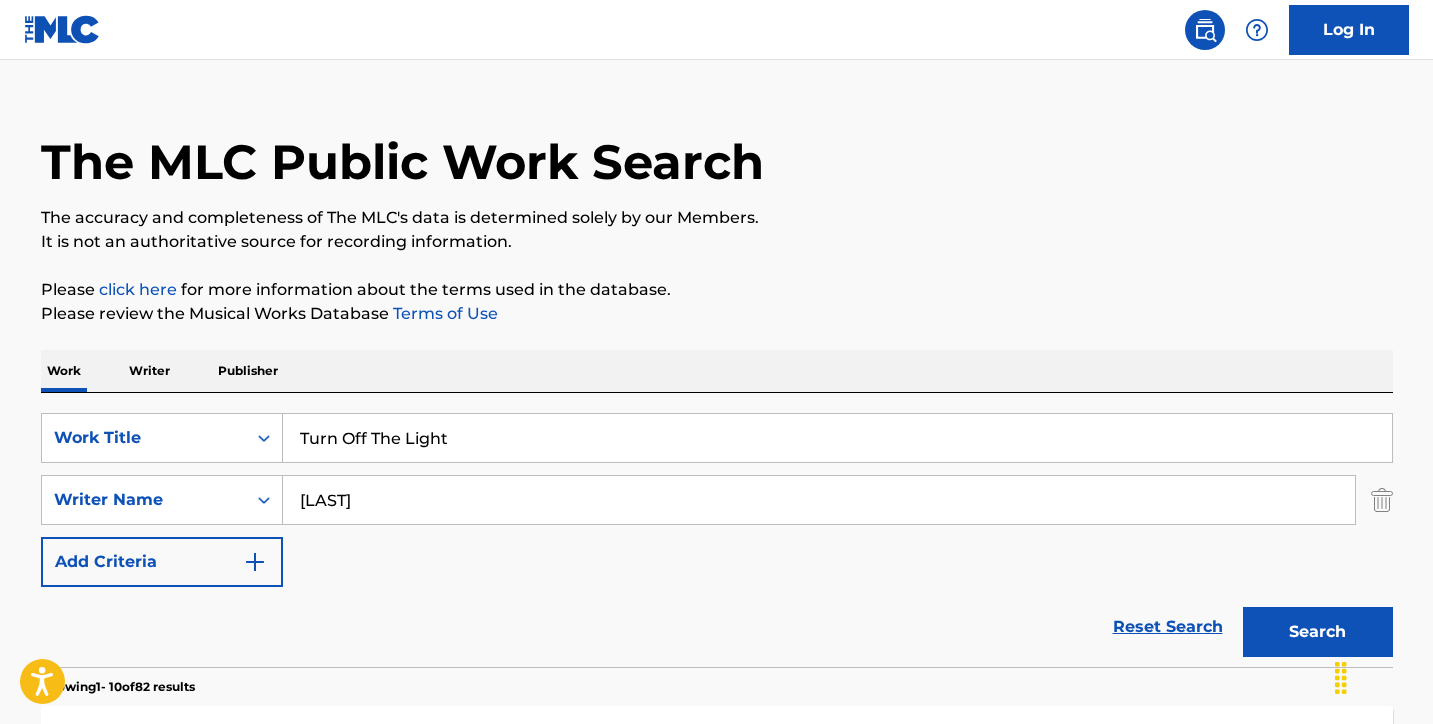 scroll, scrollTop: 33, scrollLeft: 0, axis: vertical 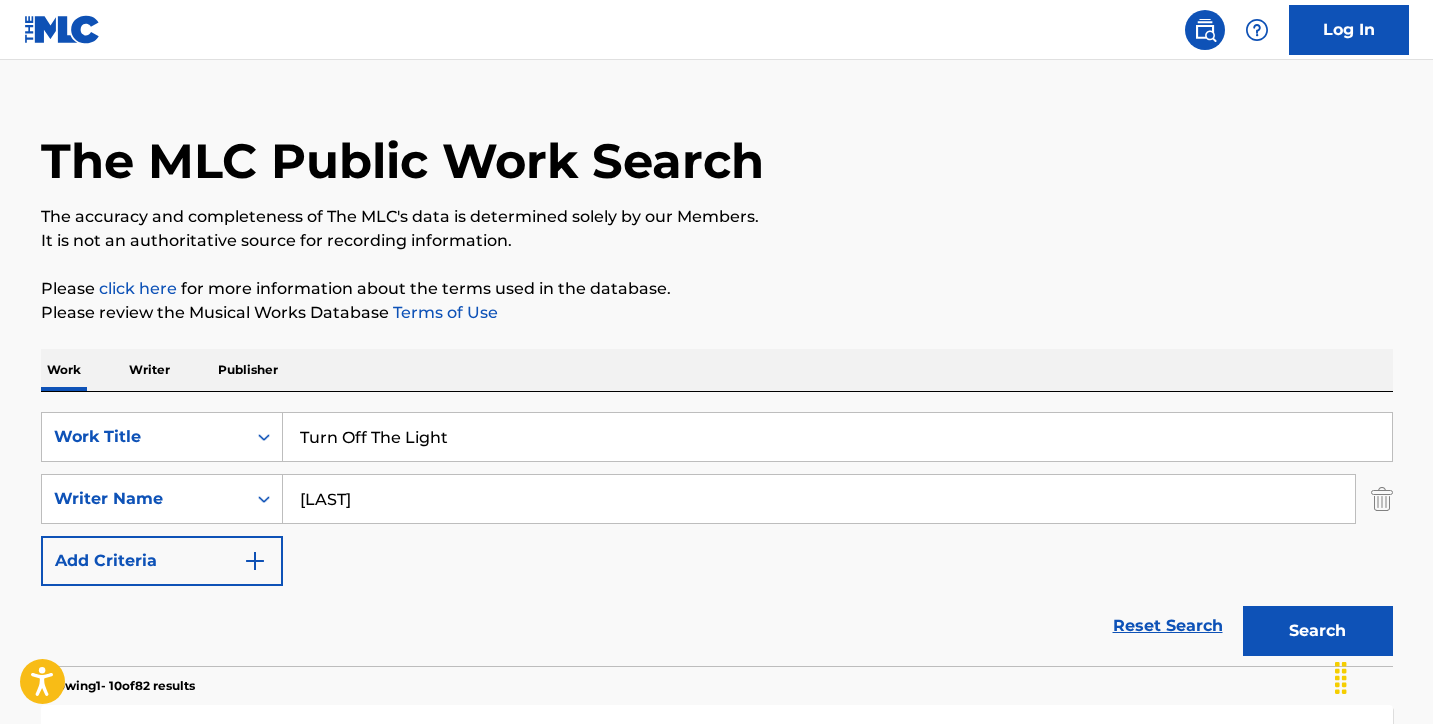 drag, startPoint x: 472, startPoint y: 433, endPoint x: 164, endPoint y: 360, distance: 316.53278 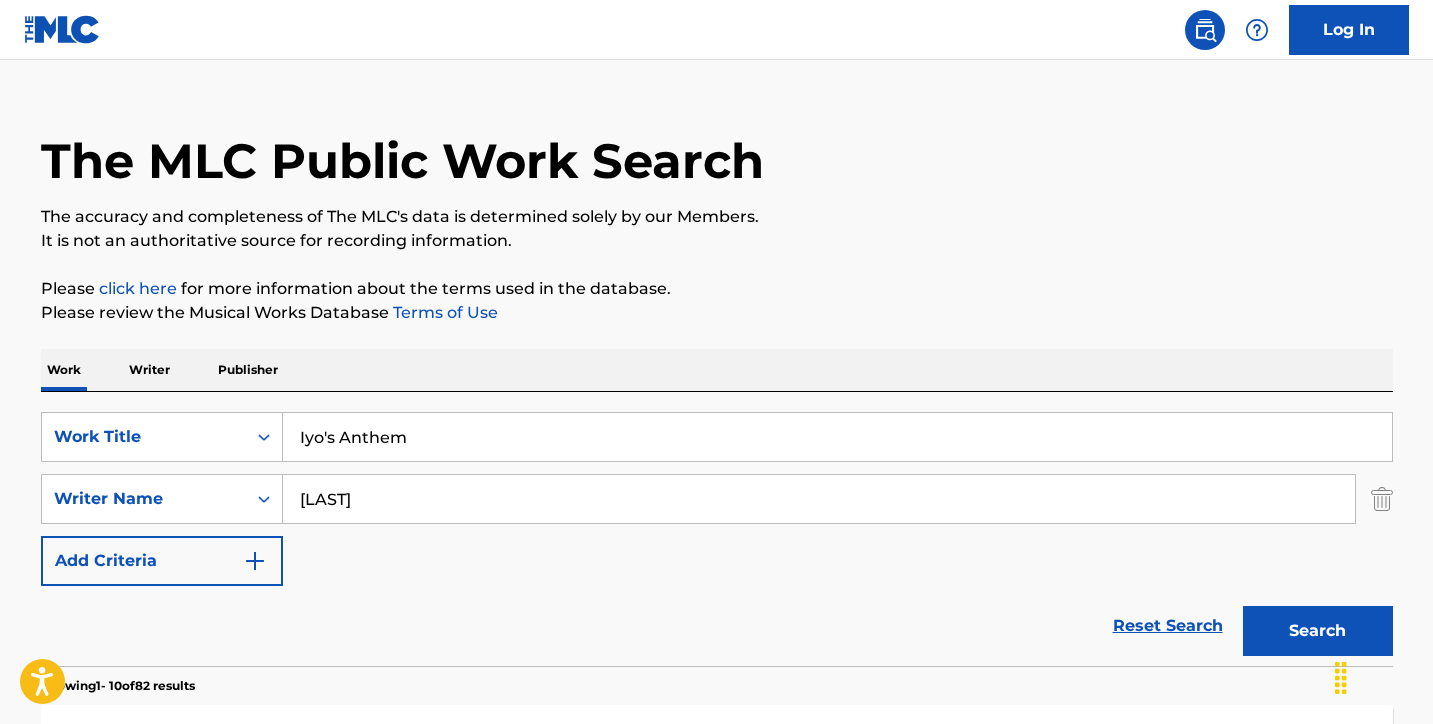 type on "Iyo's Anthem" 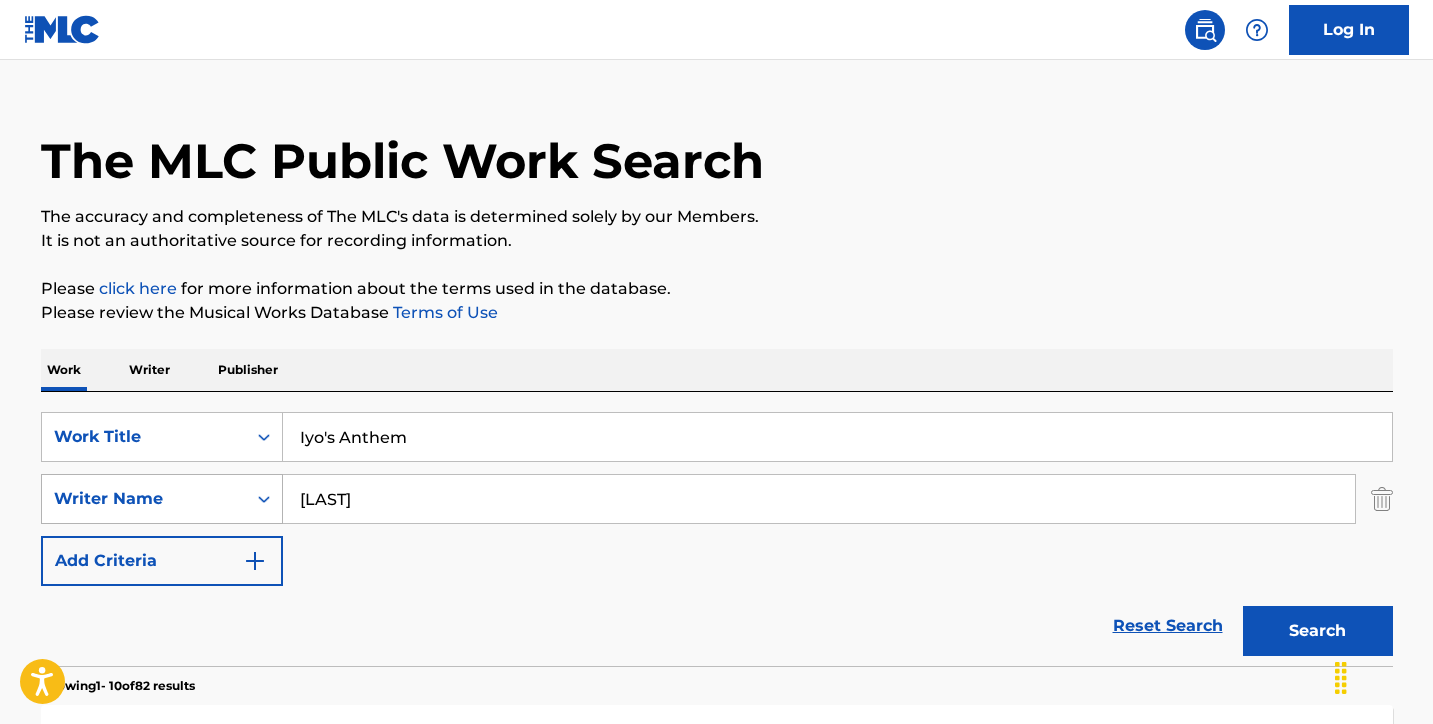 drag, startPoint x: 391, startPoint y: 492, endPoint x: 245, endPoint y: 480, distance: 146.49232 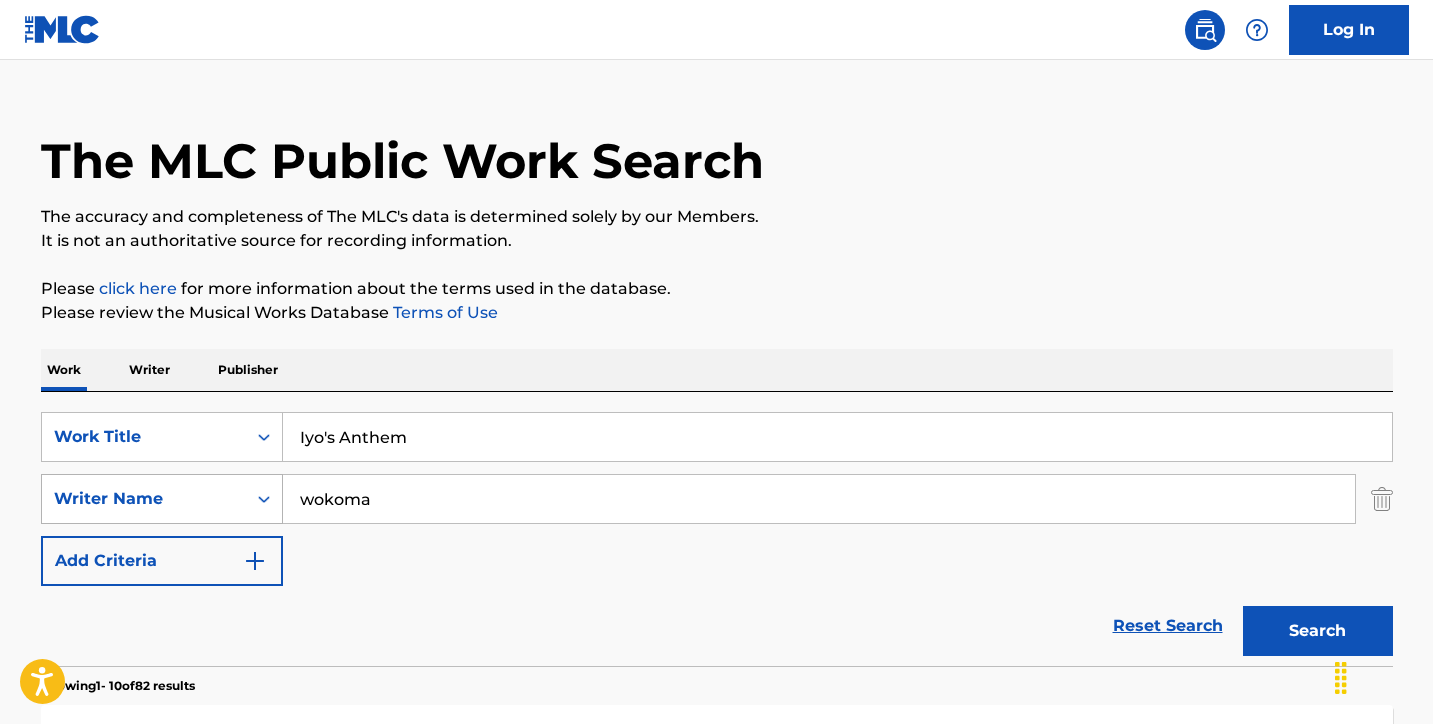 type on "wokoma" 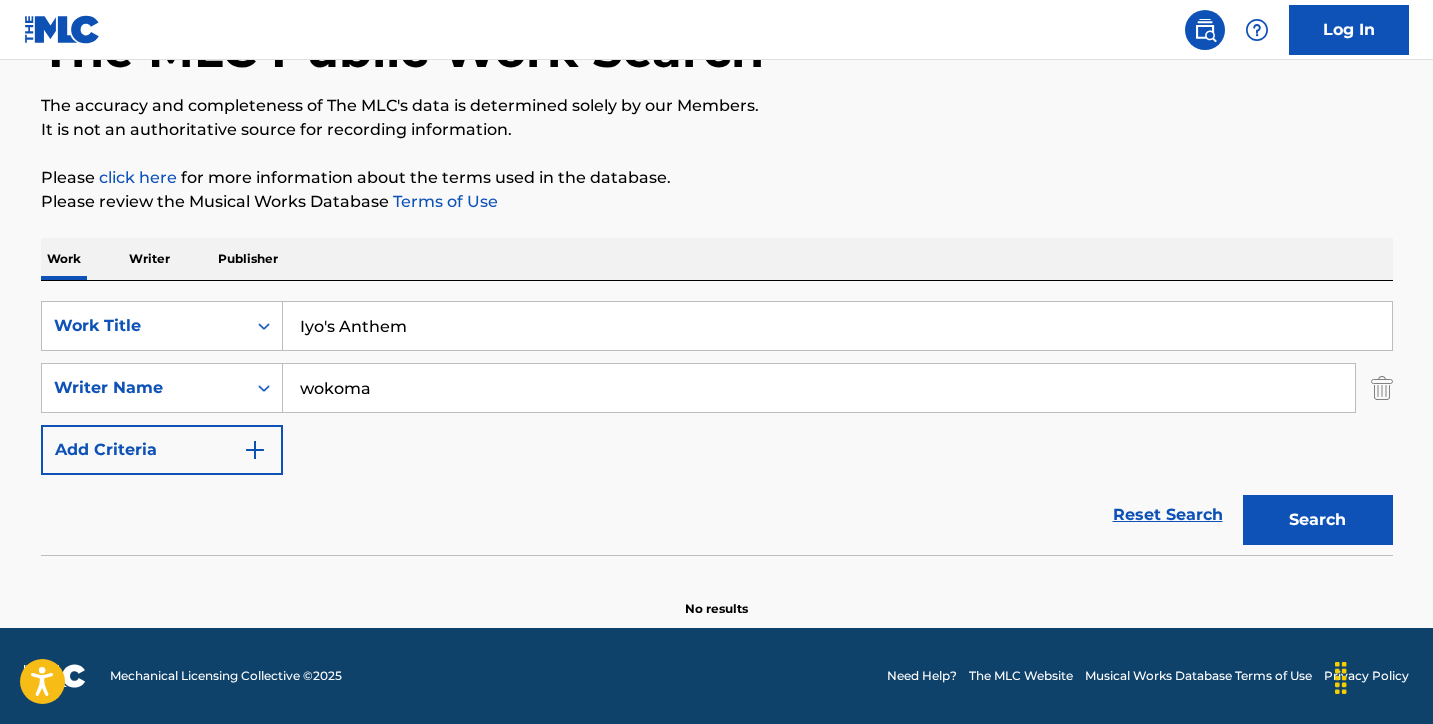 scroll, scrollTop: 144, scrollLeft: 0, axis: vertical 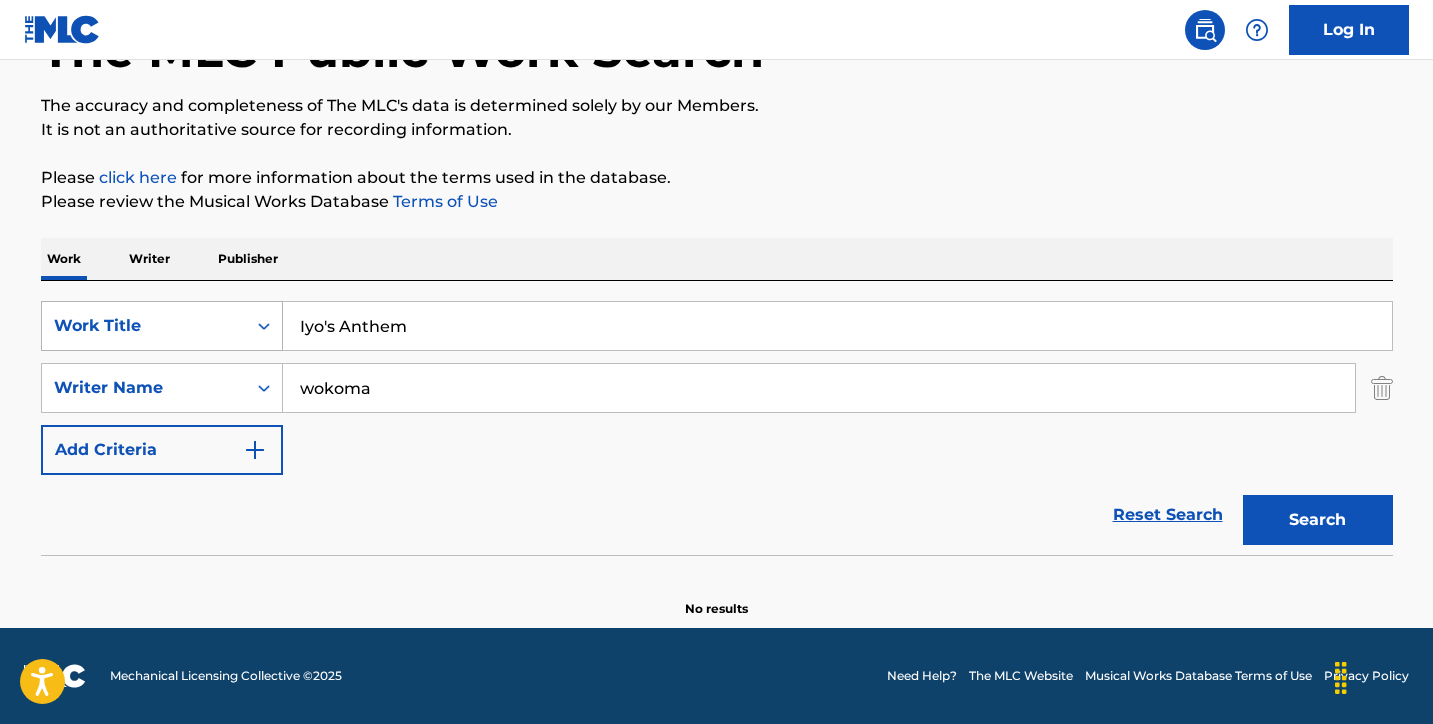 drag, startPoint x: 427, startPoint y: 331, endPoint x: 163, endPoint y: 301, distance: 265.69907 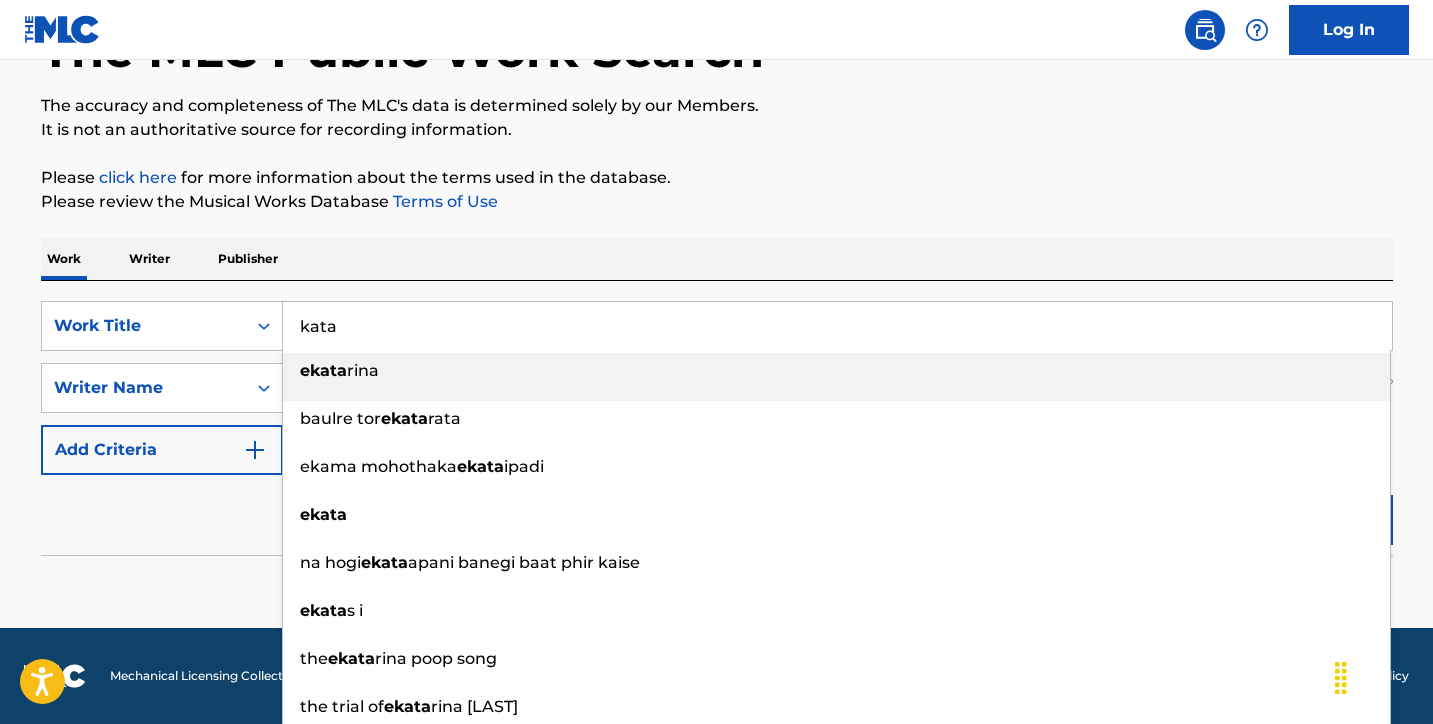 drag, startPoint x: 231, startPoint y: 262, endPoint x: 458, endPoint y: 216, distance: 231.6139 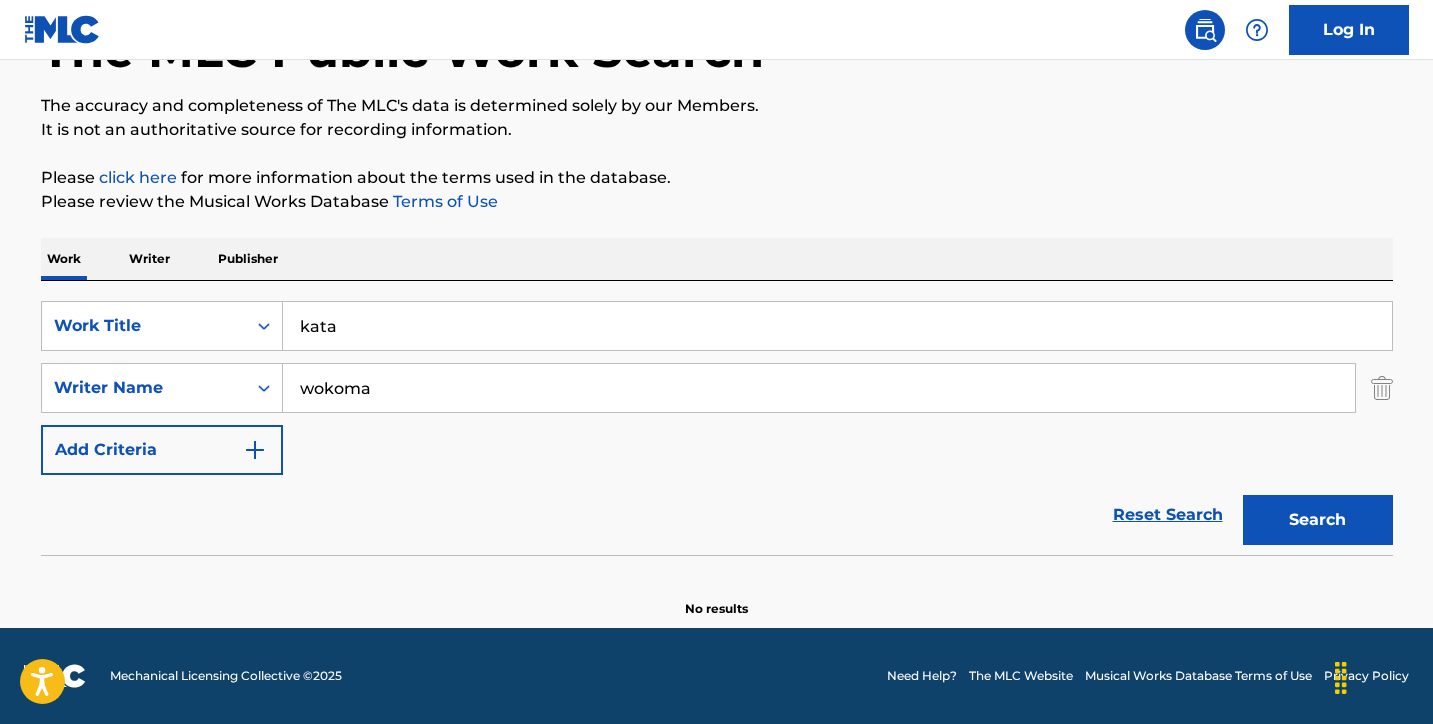 drag, startPoint x: 410, startPoint y: 398, endPoint x: 372, endPoint y: 394, distance: 38.209946 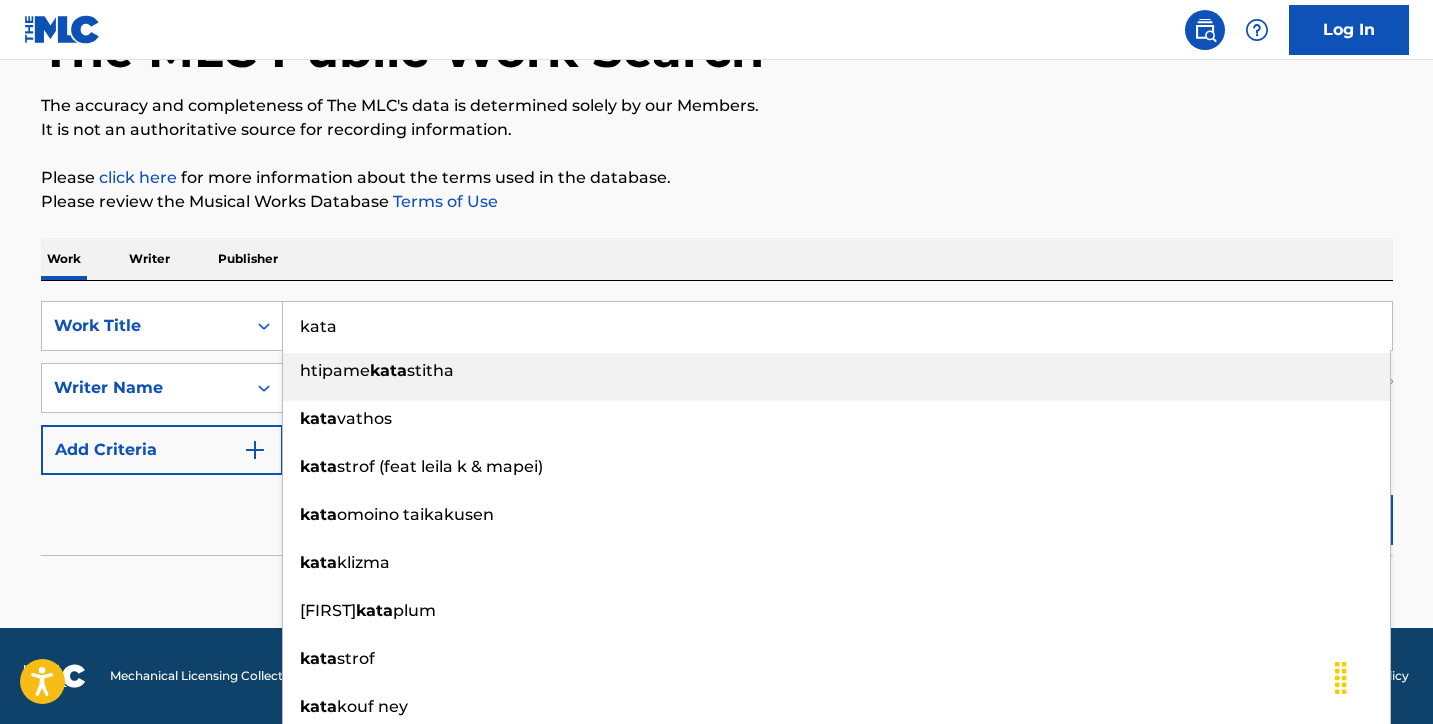 click on "kata" at bounding box center (837, 326) 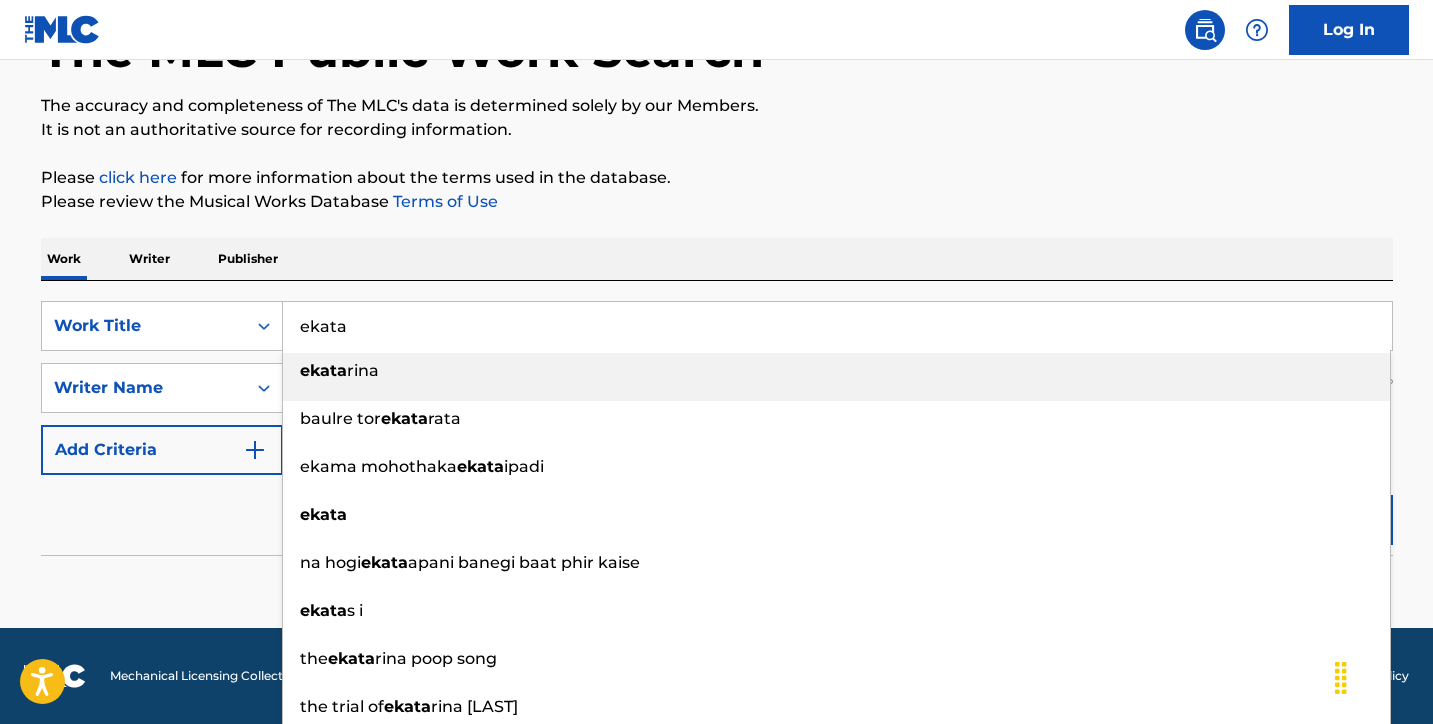 type on "ekata" 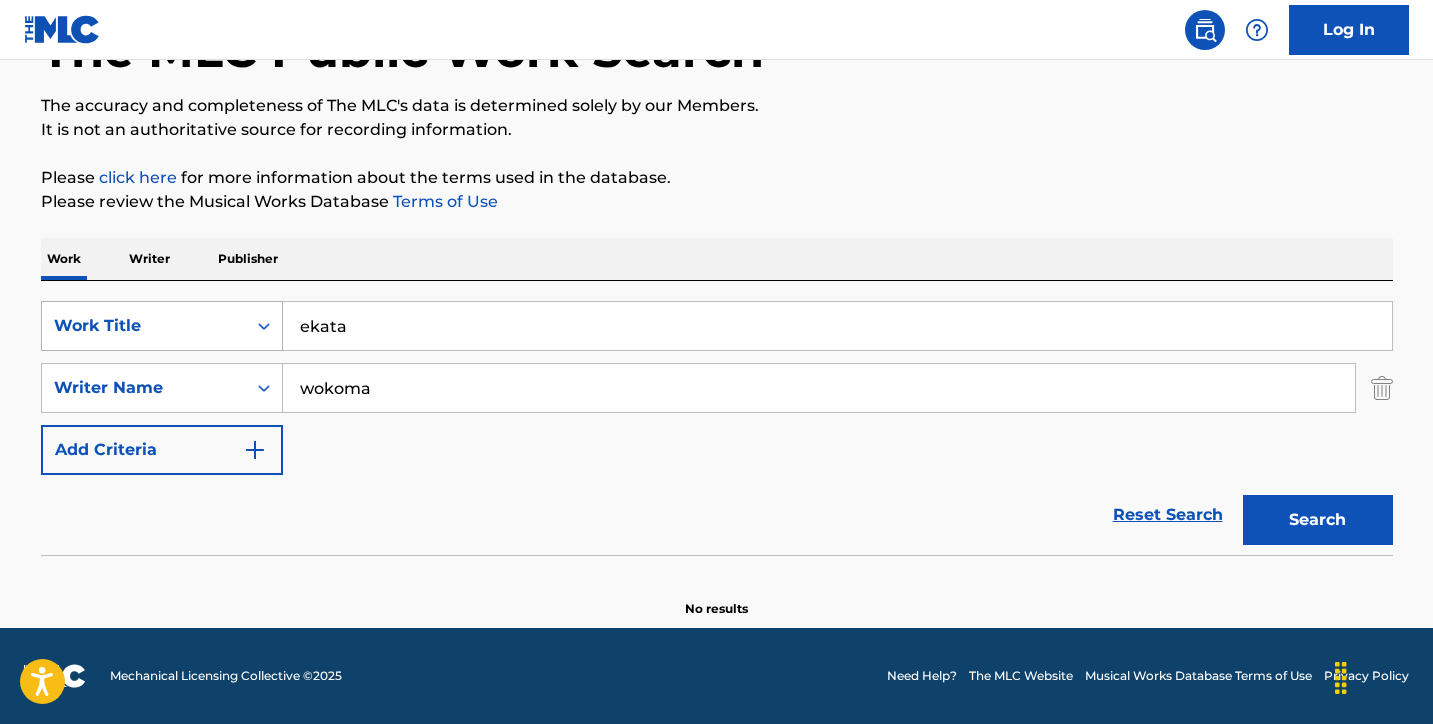 drag, startPoint x: 390, startPoint y: 398, endPoint x: 223, endPoint y: 314, distance: 186.93582 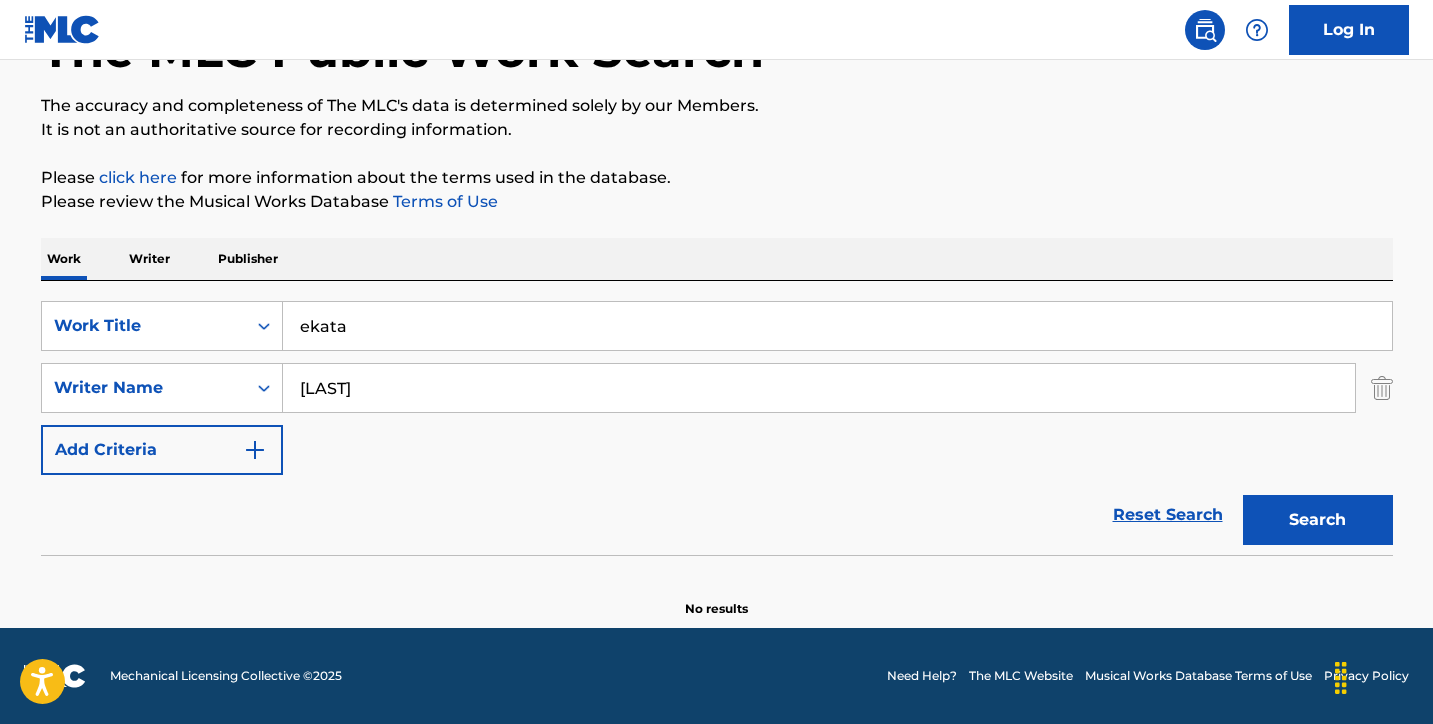 click on "SearchWithCriteria5eb4b4fc-fc8f-4f5f-a490-dda1906a8877 Work Title ekata SearchWithCriteria004618eb-7934-463f-bcb3-c1c30287ae85 Writer Name tikola Add Criteria" at bounding box center [717, 388] 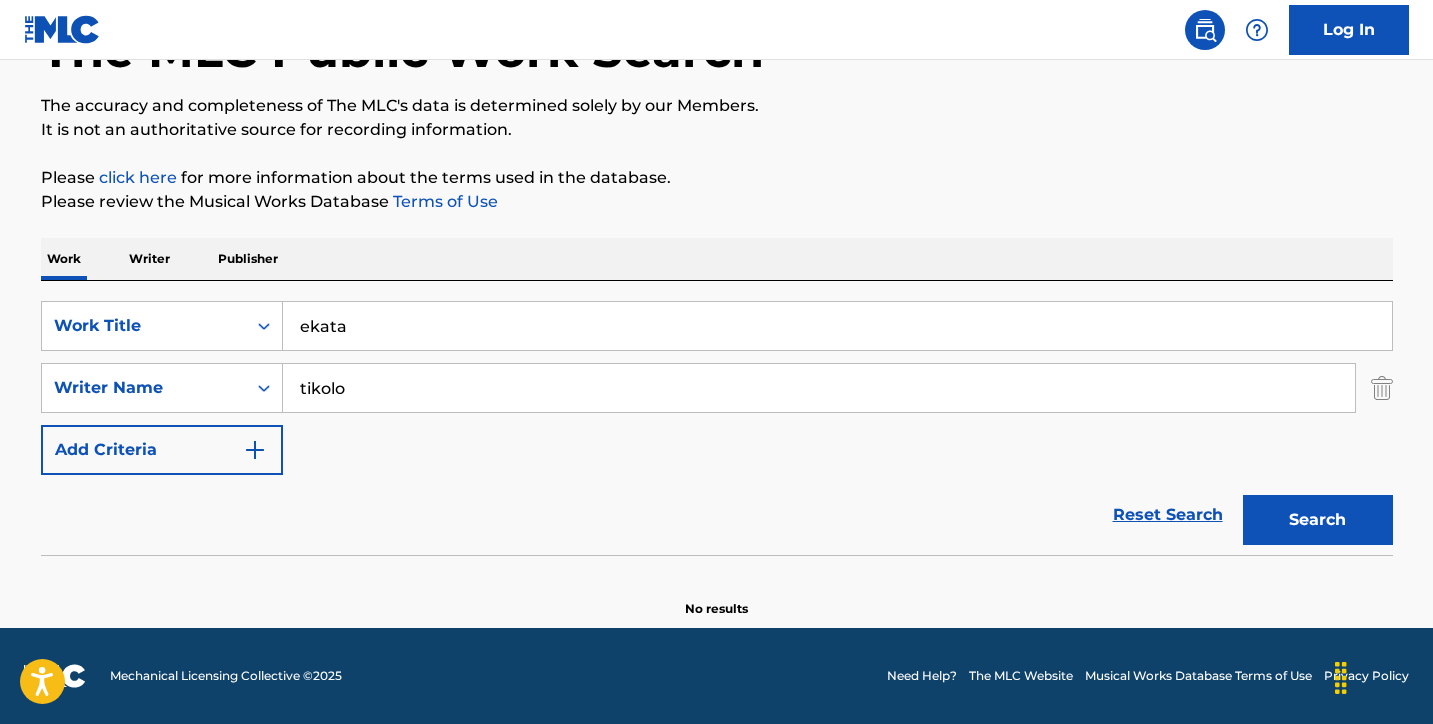 type on "tikolo" 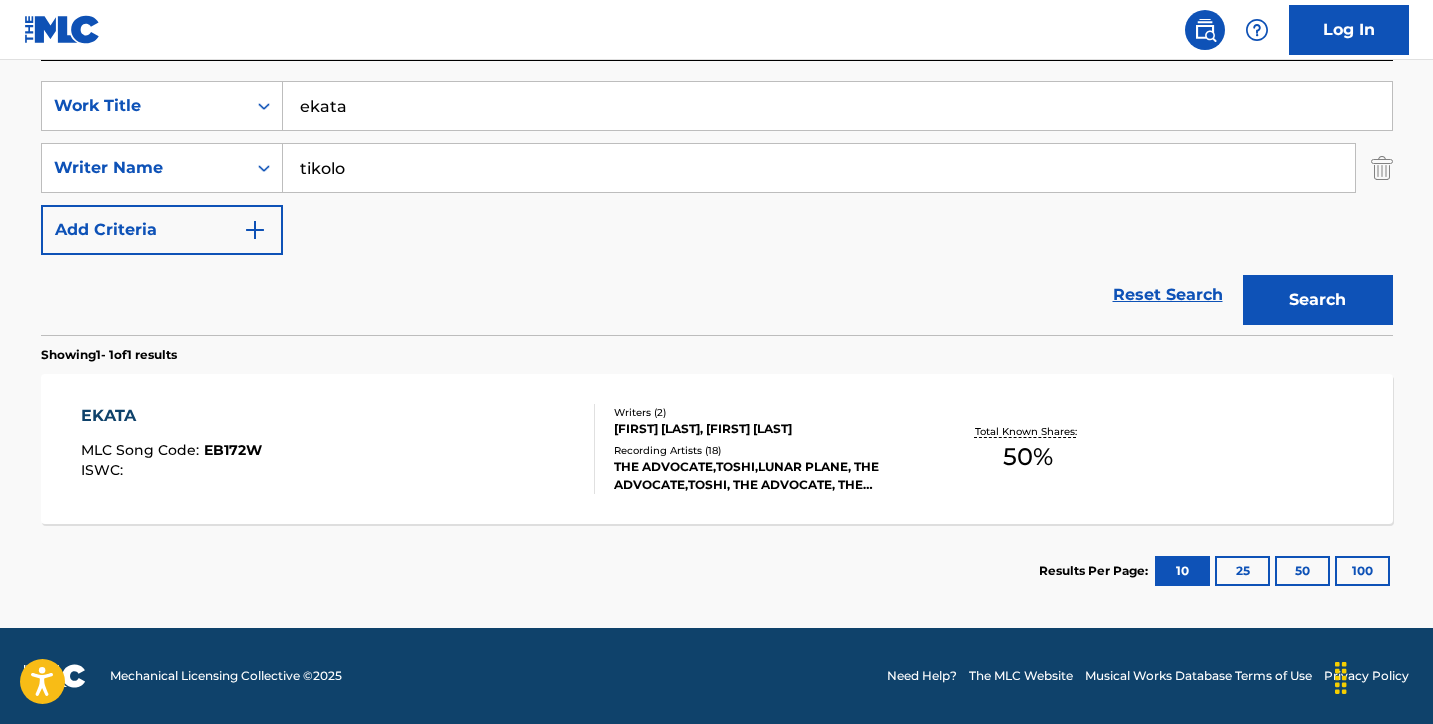 scroll, scrollTop: 364, scrollLeft: 0, axis: vertical 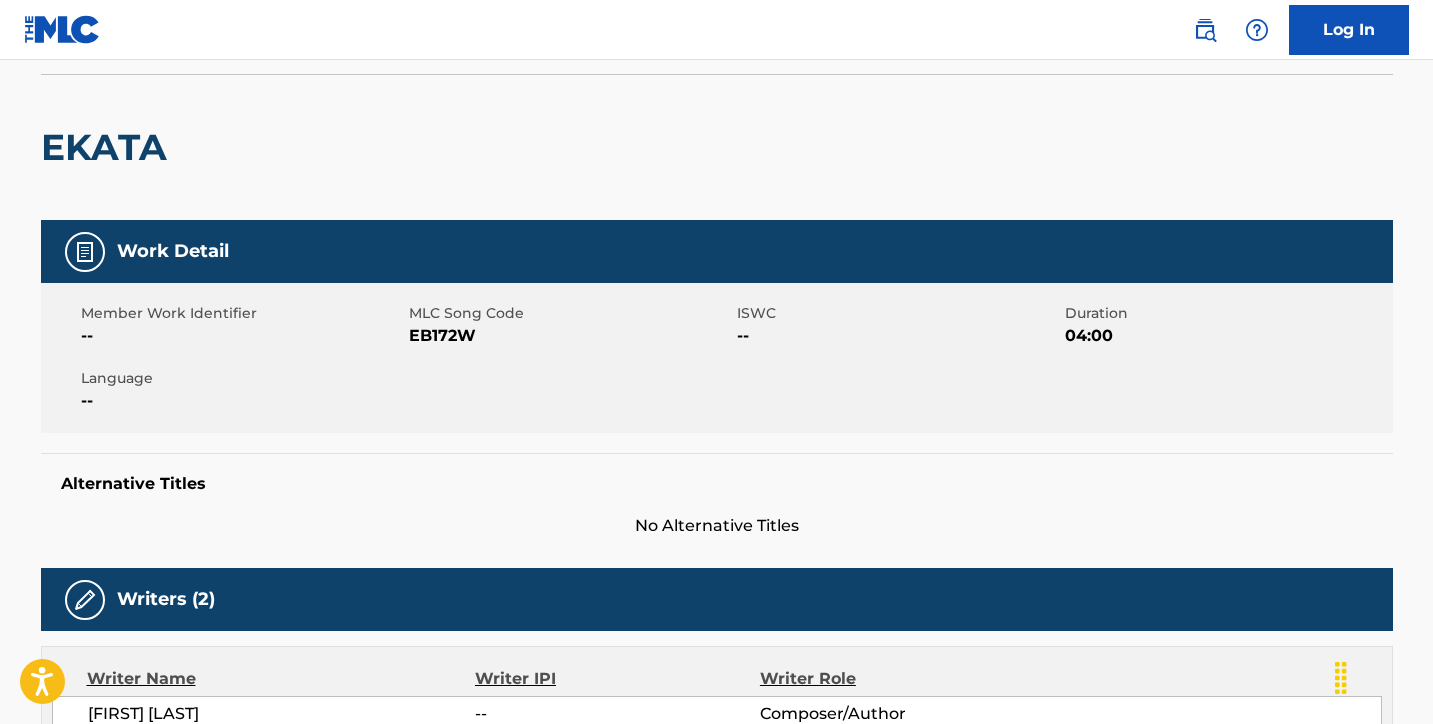 click on "EB172W" at bounding box center (570, 336) 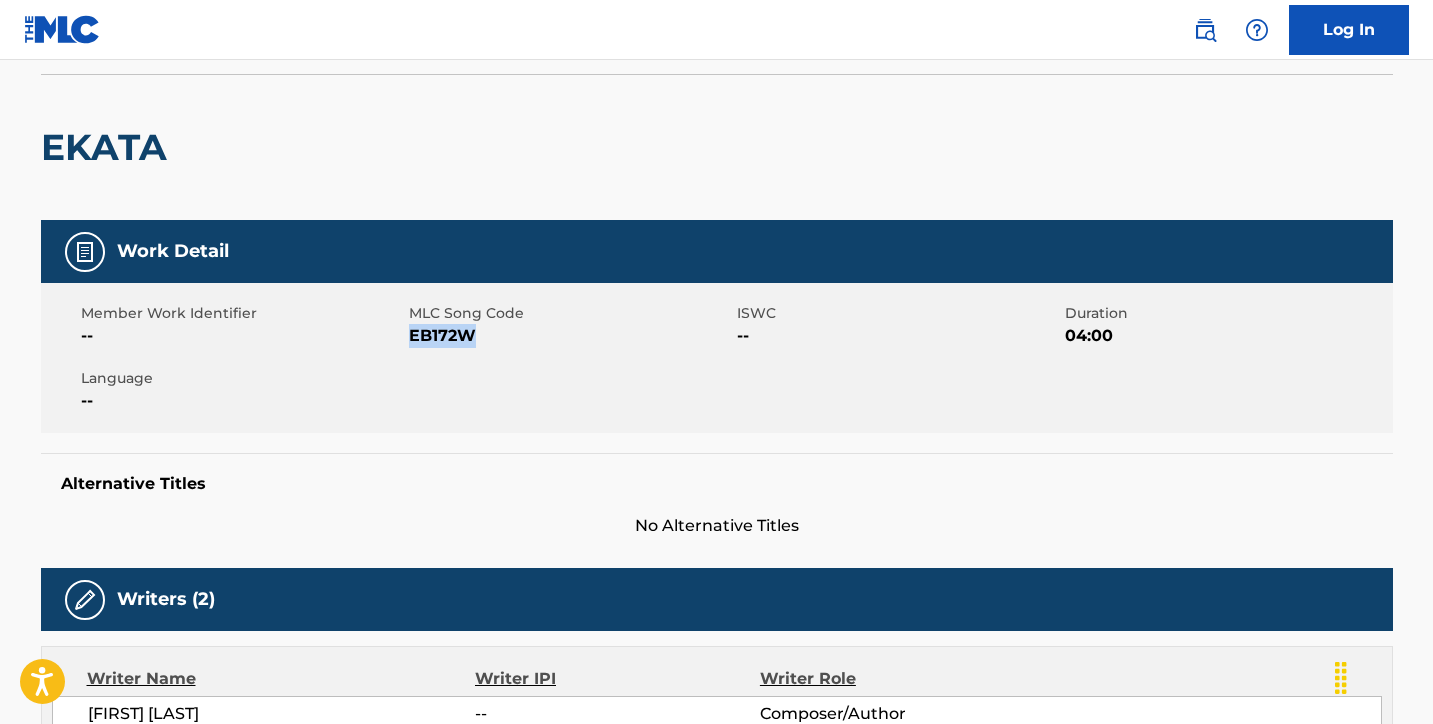 click on "EB172W" at bounding box center [570, 336] 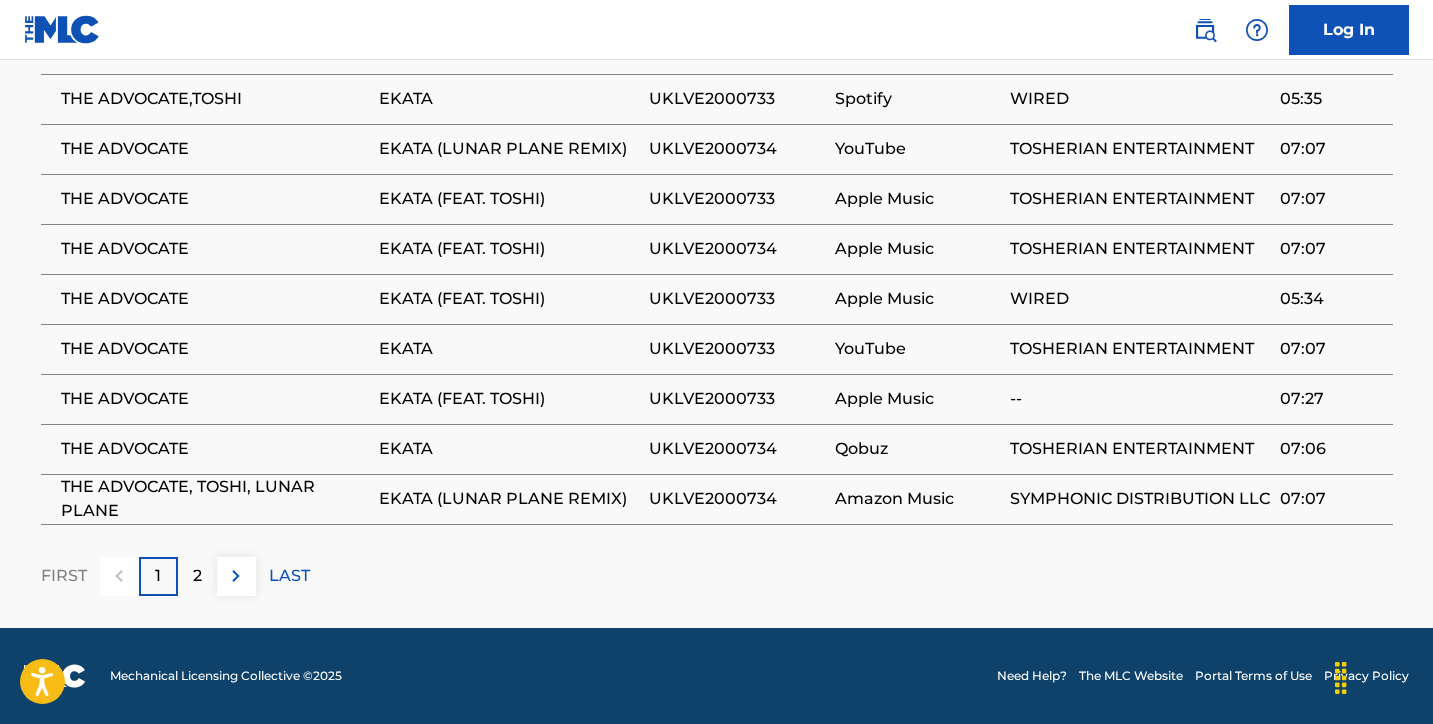 scroll, scrollTop: 1473, scrollLeft: 0, axis: vertical 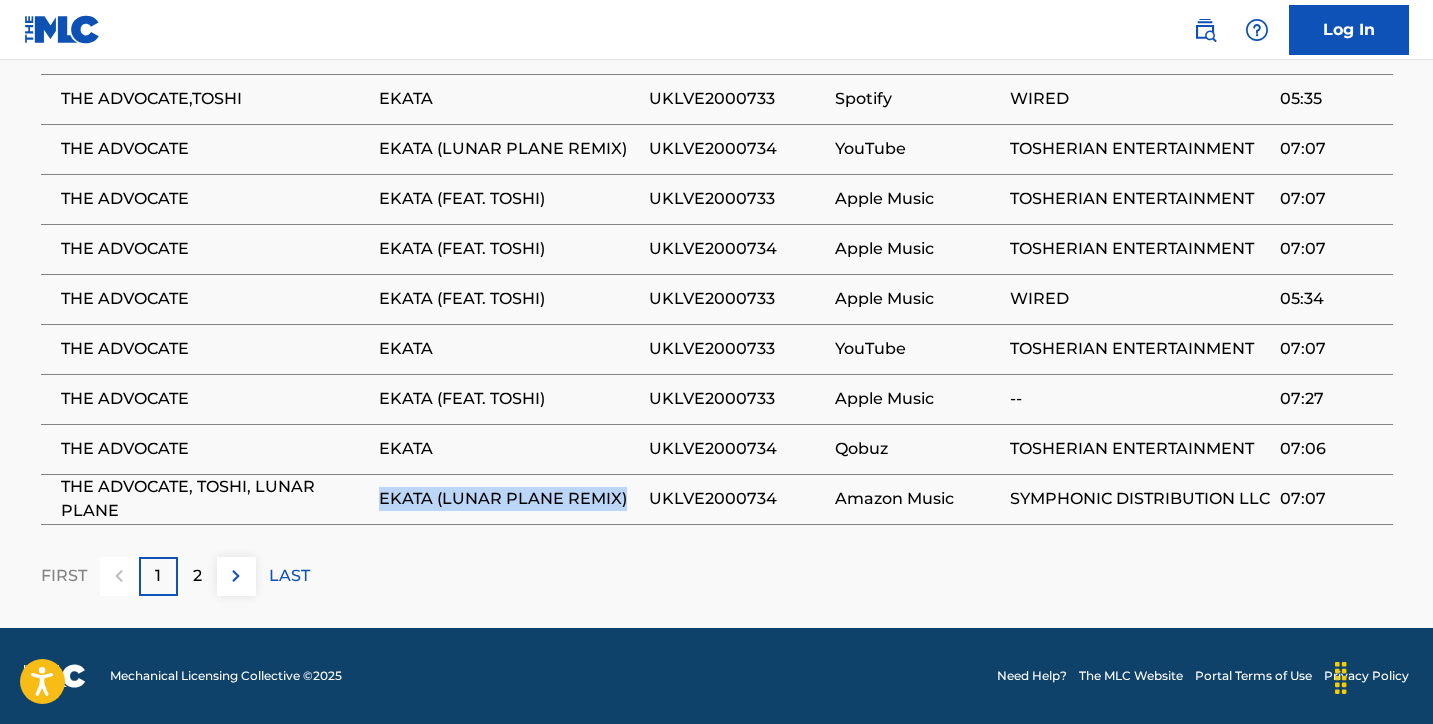drag, startPoint x: 632, startPoint y: 498, endPoint x: 380, endPoint y: 501, distance: 252.01785 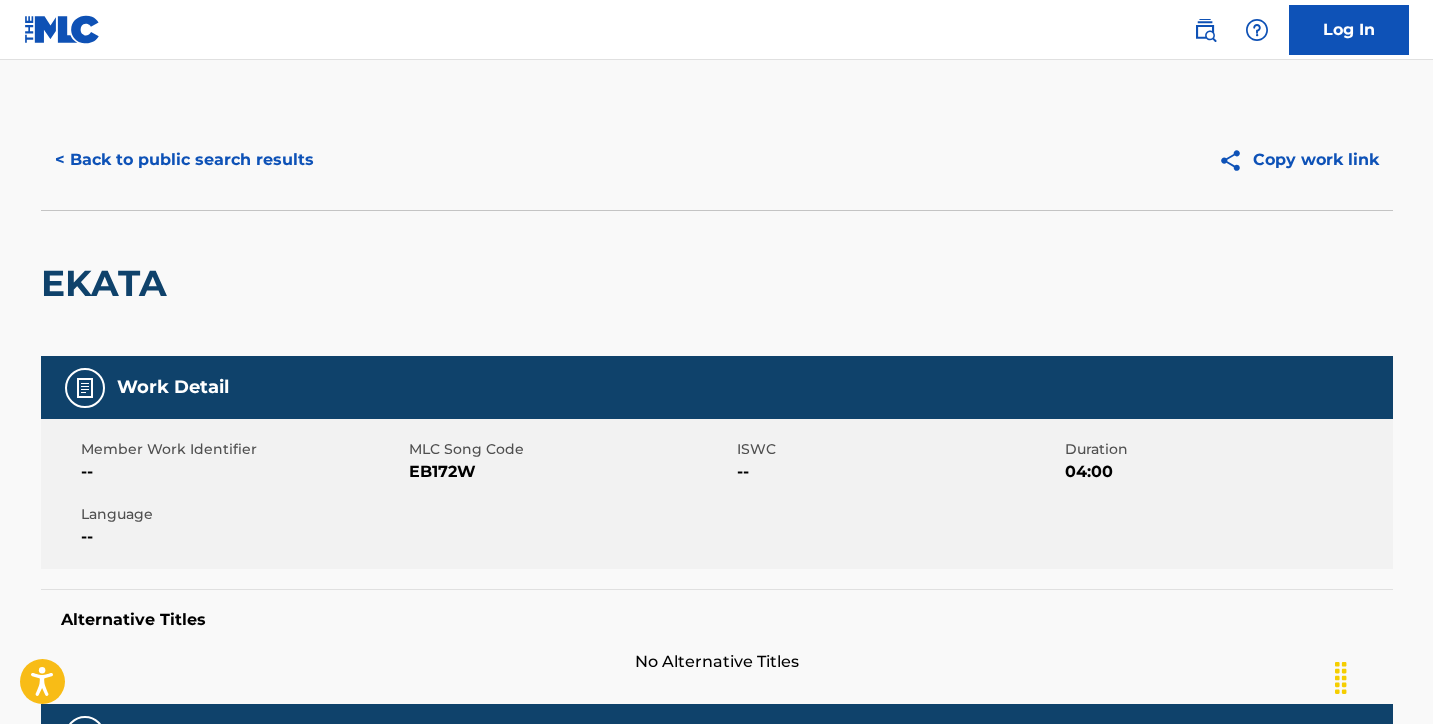 scroll, scrollTop: -1, scrollLeft: 0, axis: vertical 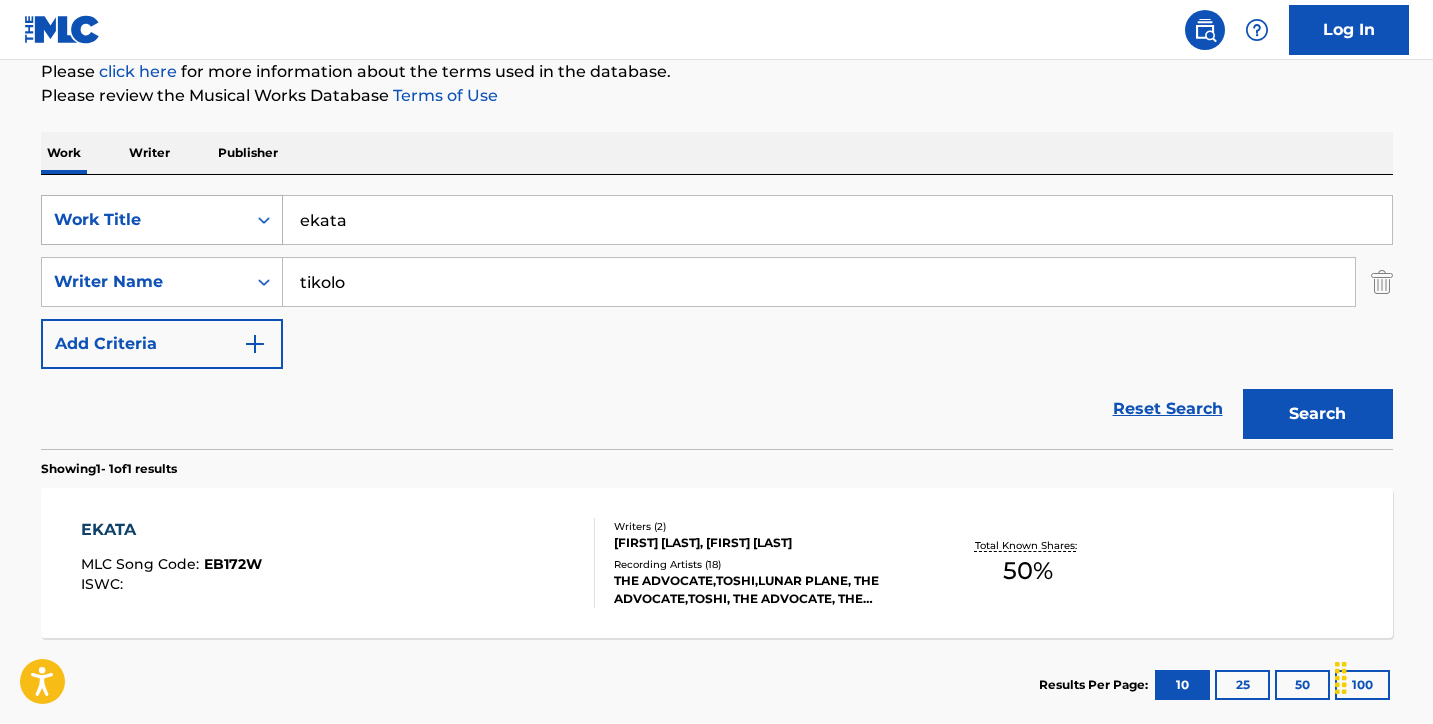 drag, startPoint x: 379, startPoint y: 231, endPoint x: 134, endPoint y: 203, distance: 246.5948 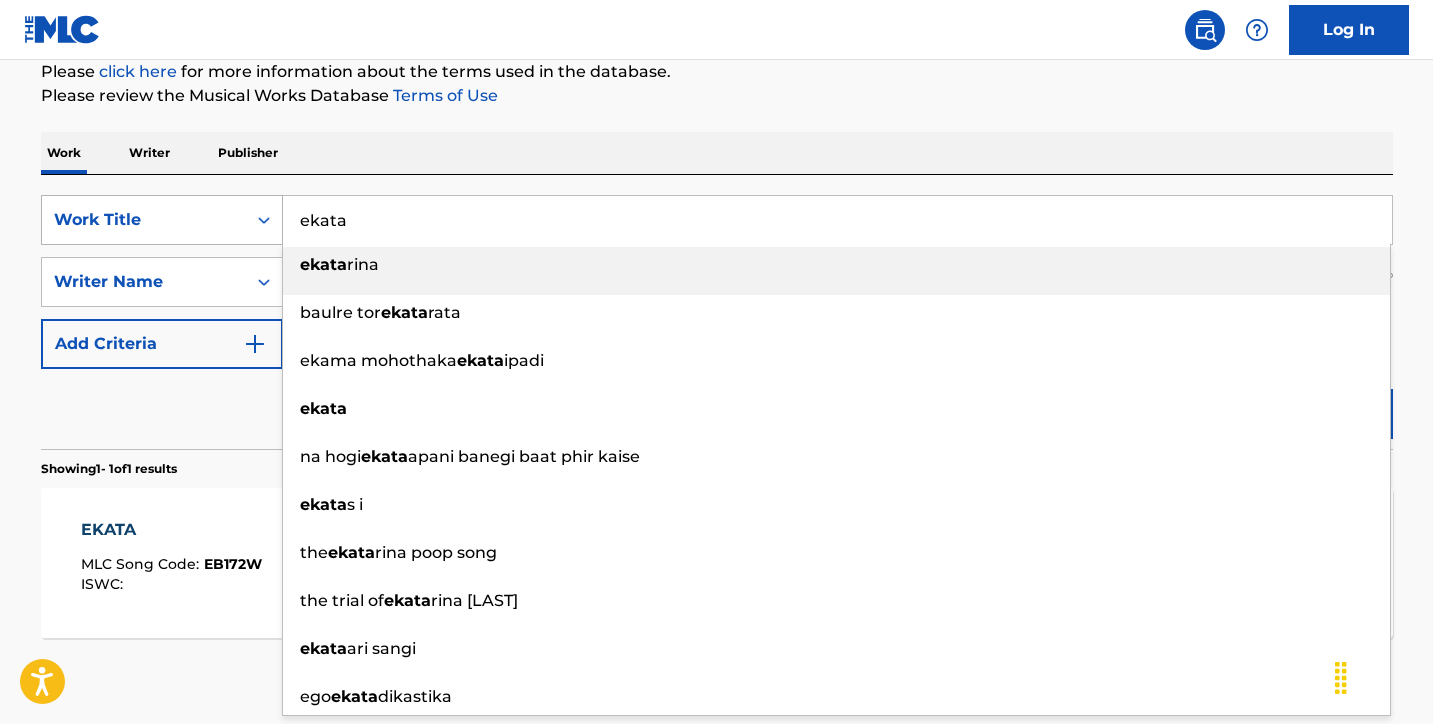 paste on "EKATA (LUNAR PLANE REMIX)" 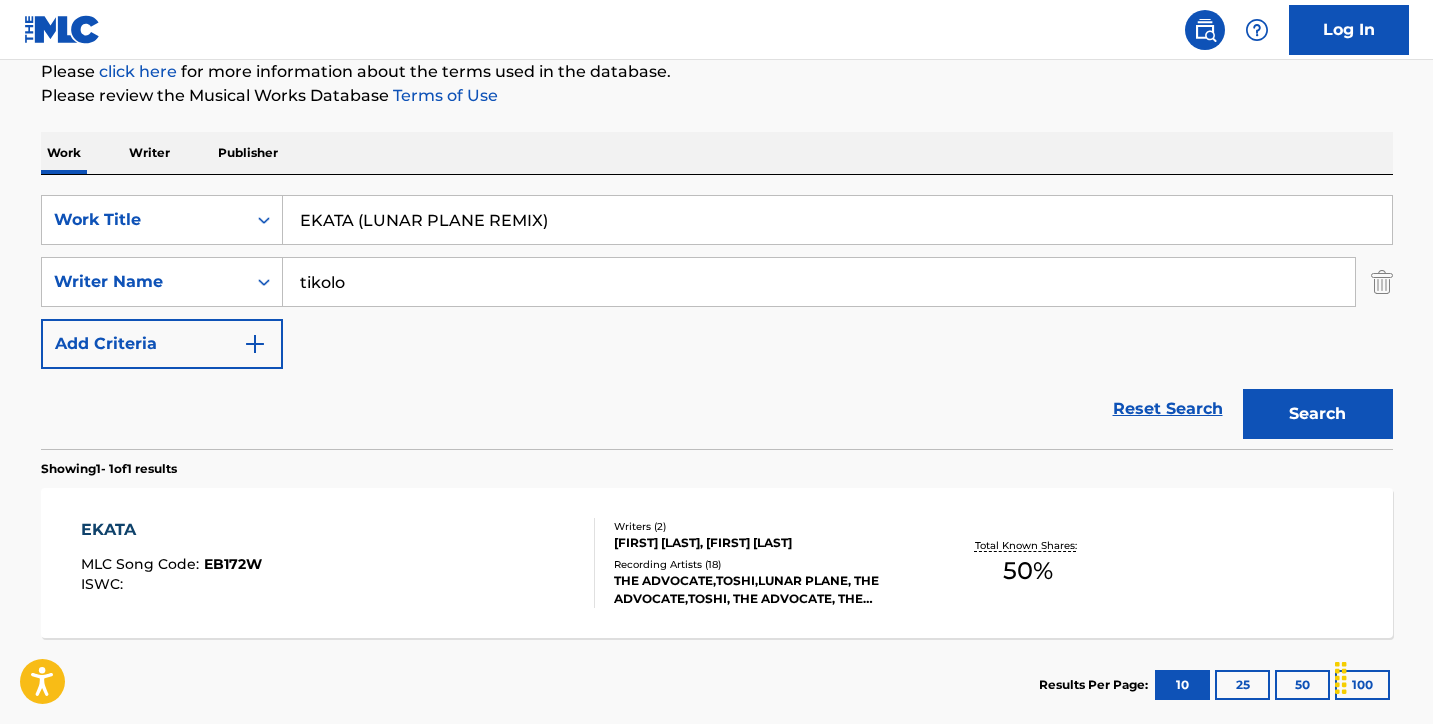 type on "EKATA (LUNAR PLANE REMIX)" 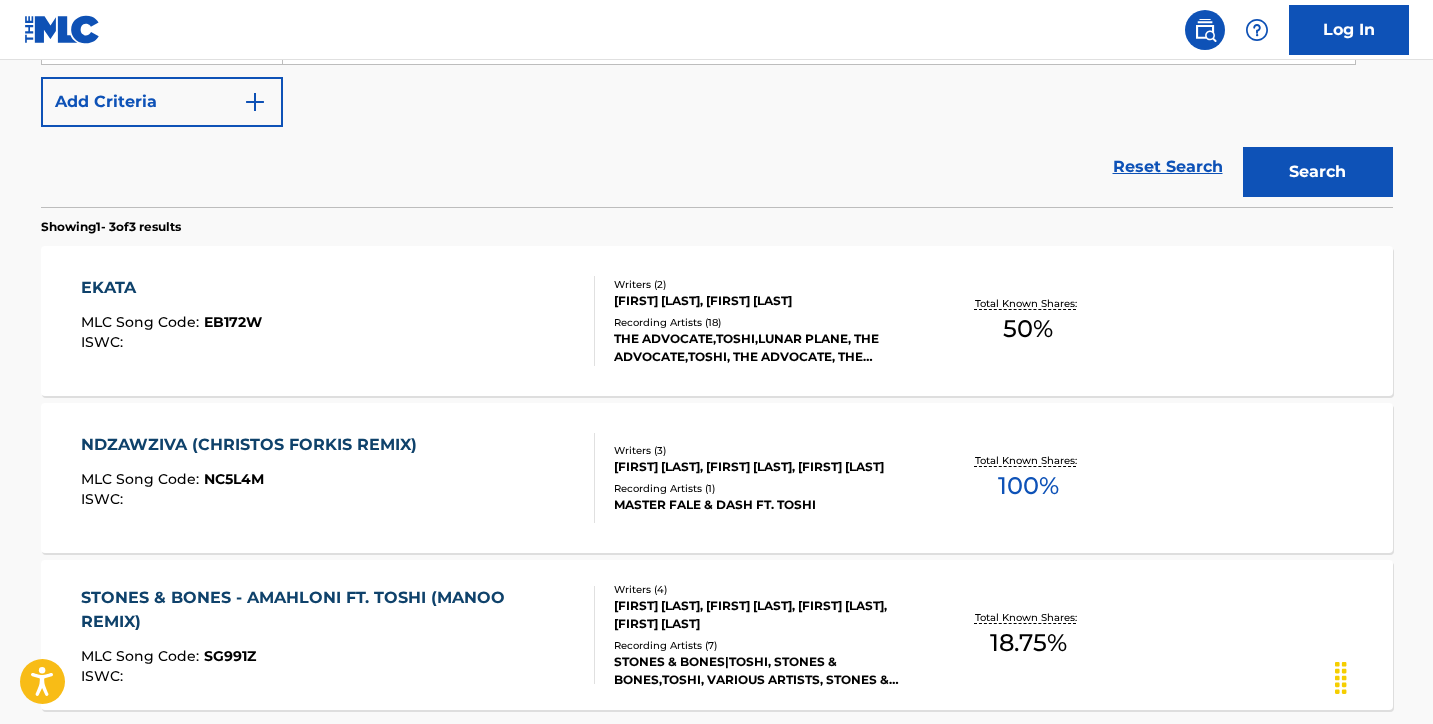 scroll, scrollTop: 519, scrollLeft: 0, axis: vertical 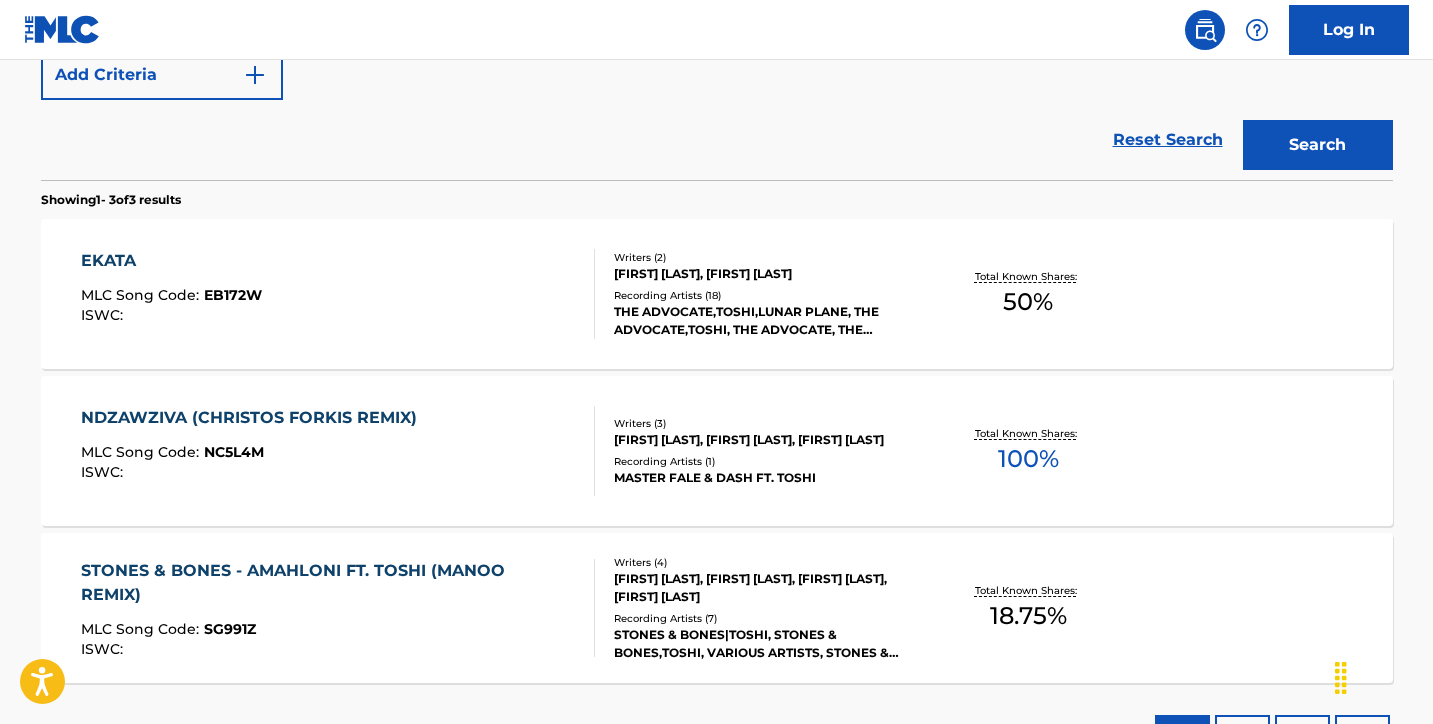 click on "EKATA MLC Song Code : EB172W ISWC : Writers ( 2 ) [FIRST] [LAST], [FIRST] [LAST] Recording Artists ( 18 ) THE ADVOCATE,TOSHI,LUNAR PLANE, THE ADVOCATE,TOSHI, THE ADVOCATE, THE ADVOCATE, THE ADVOCATE Total Known Shares: 50 %" at bounding box center [717, 294] 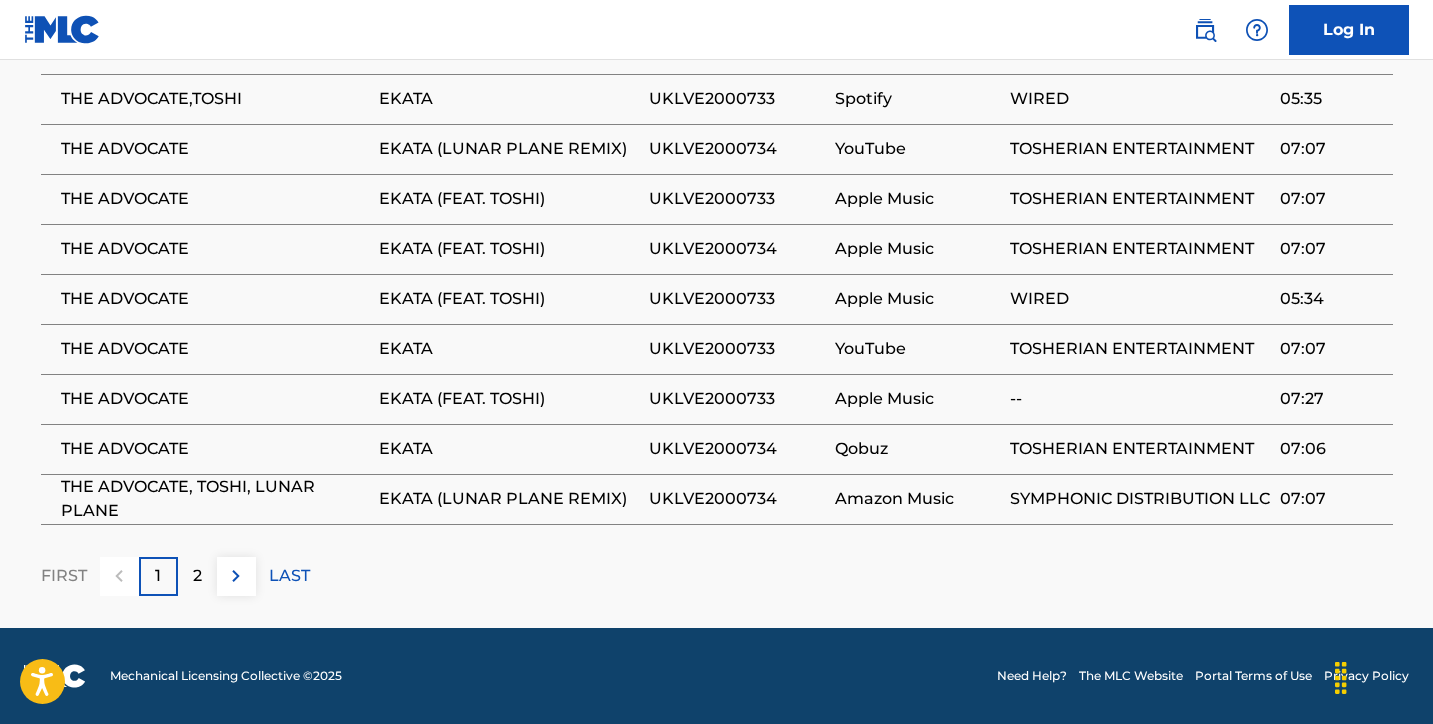 scroll, scrollTop: 1473, scrollLeft: 0, axis: vertical 